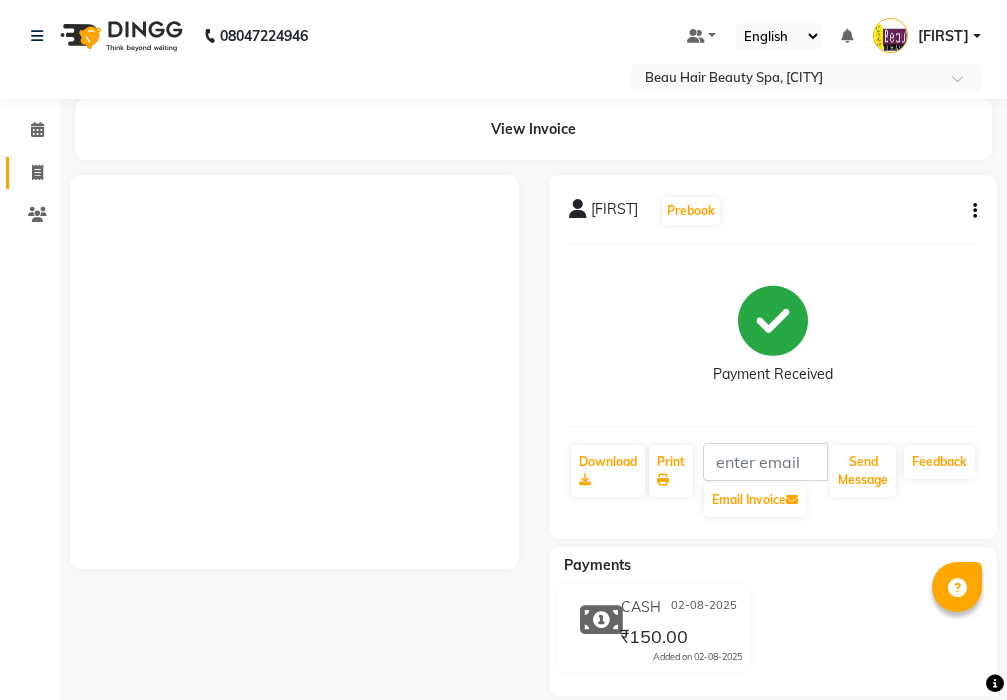 scroll, scrollTop: 0, scrollLeft: 0, axis: both 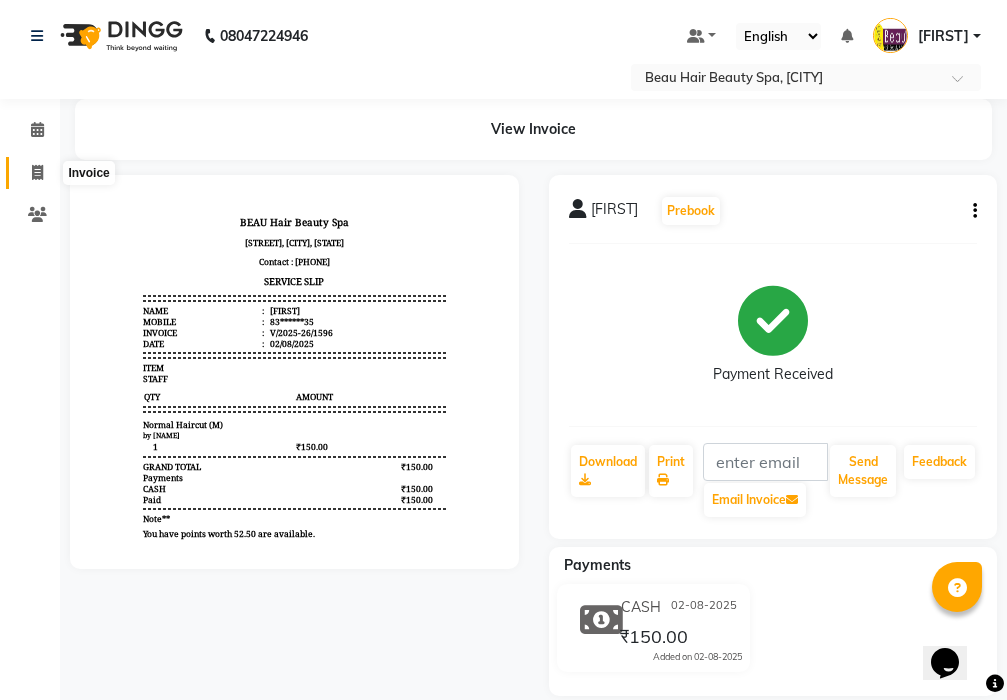 click 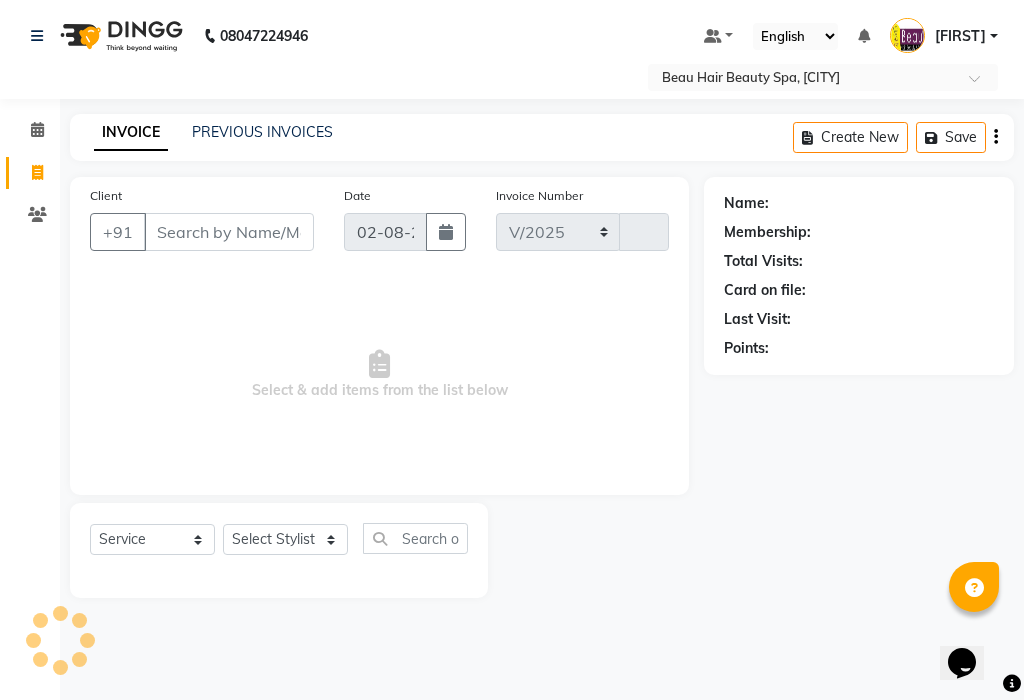 select on "3470" 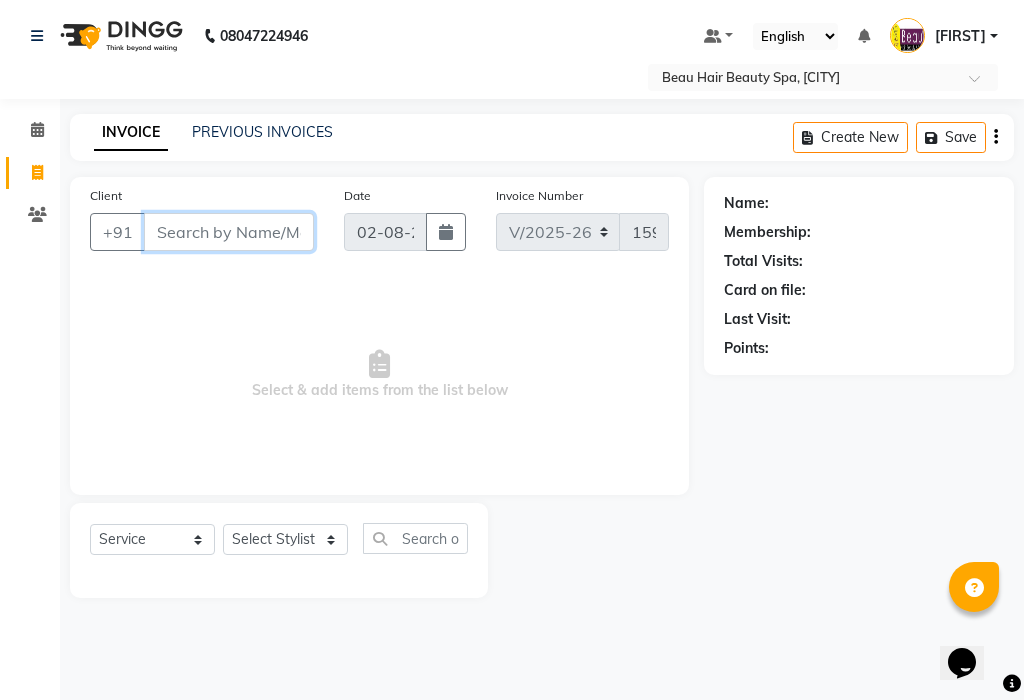 click on "Client" at bounding box center [229, 232] 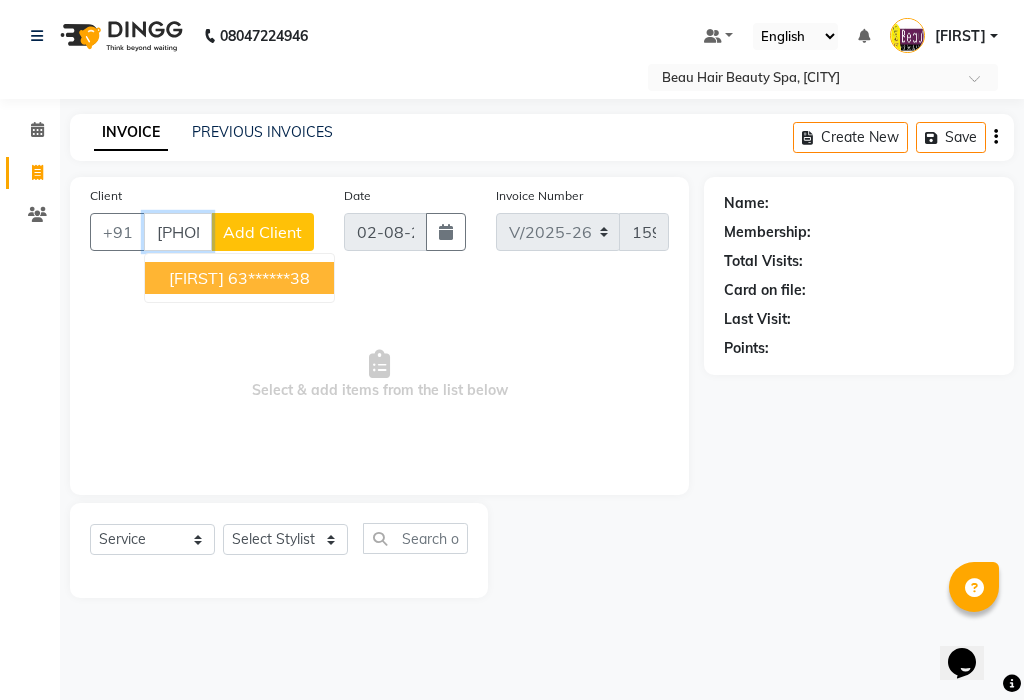 click on "[NAME] [PHONE]" at bounding box center (239, 278) 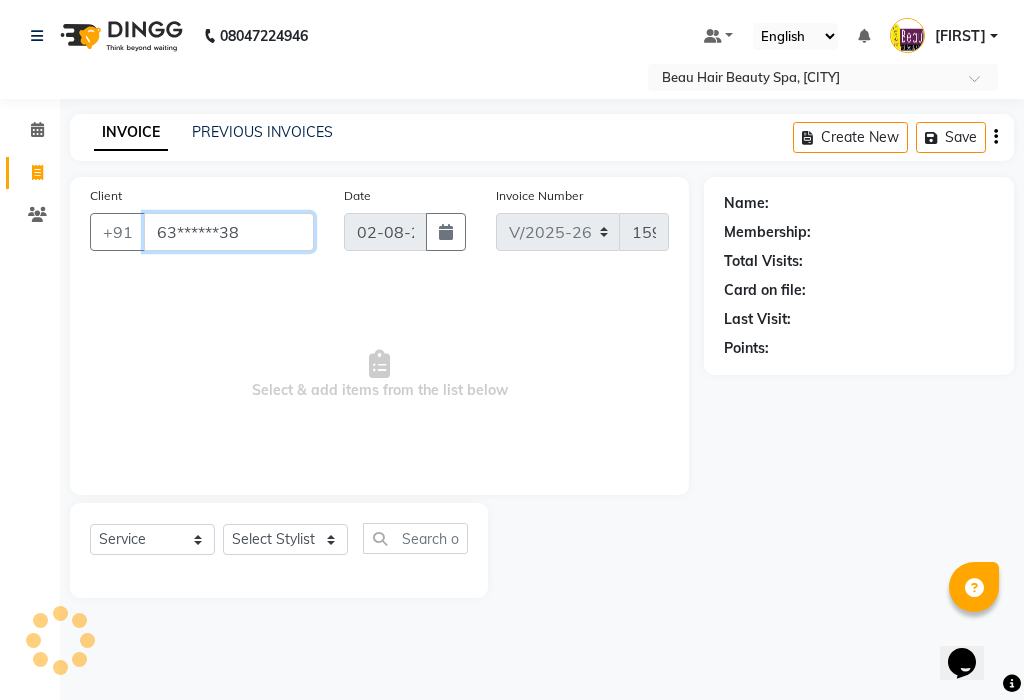 type on "63******38" 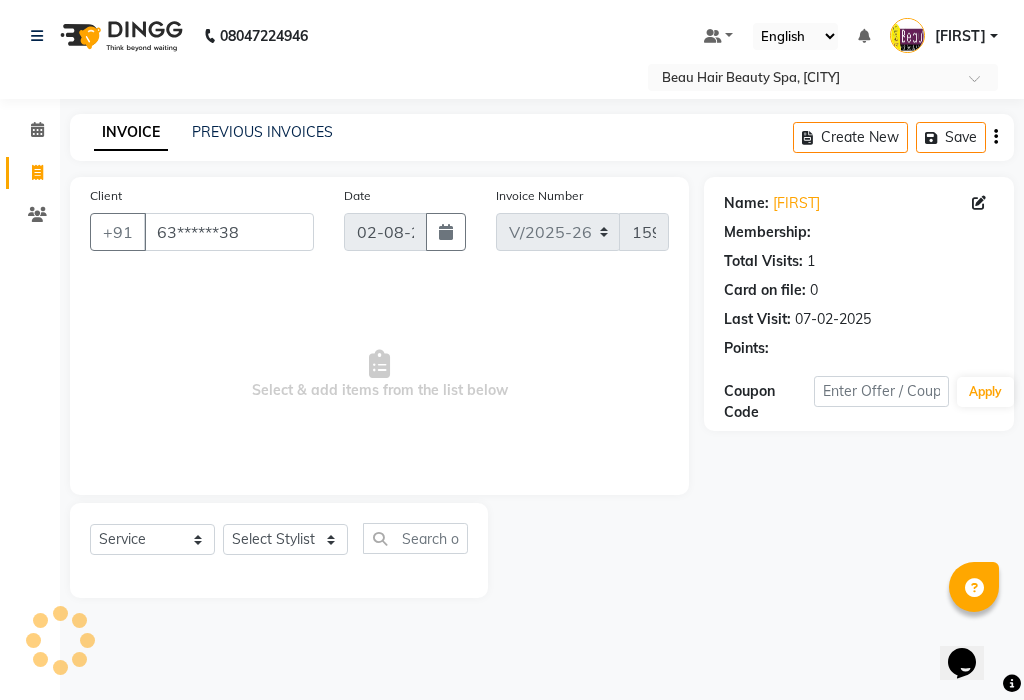 select on "1: Object" 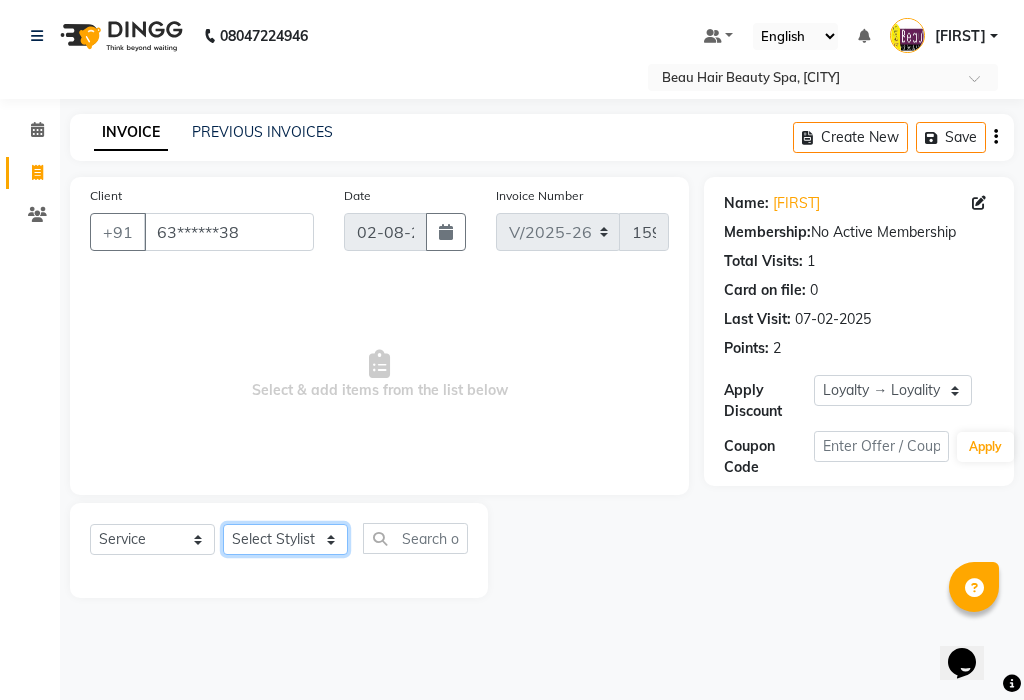 click on "Select Stylist 01_Front Desk [NAME] [NAME] [NAME] [NAME] [NAME] [NAME]" 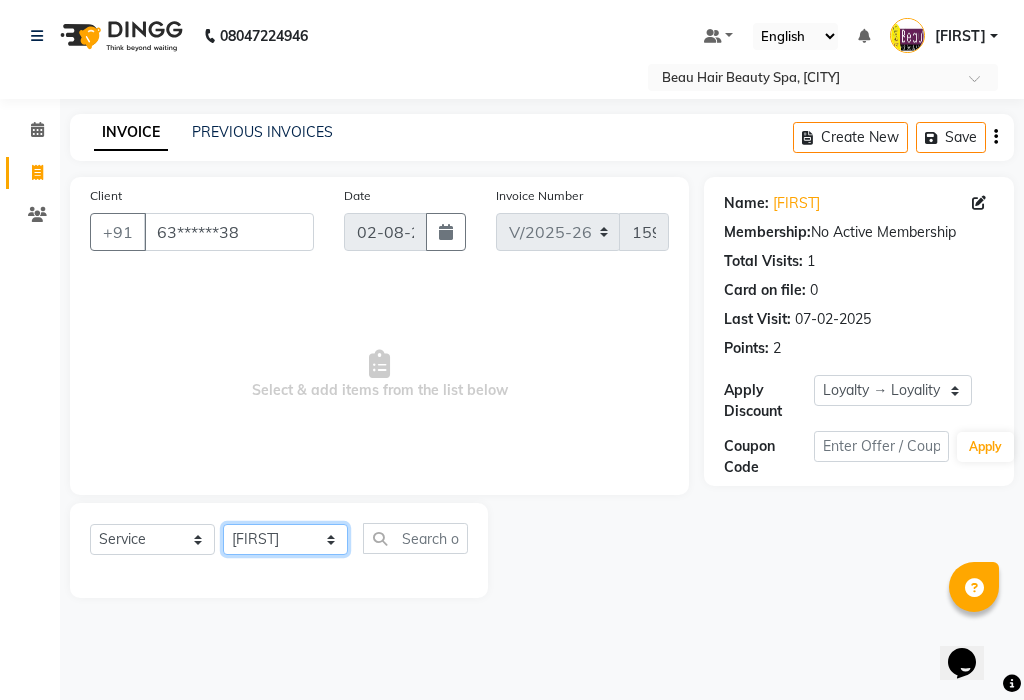 click on "Select Stylist 01_Front Desk [NAME] [NAME] [NAME] [NAME] [NAME] [NAME]" 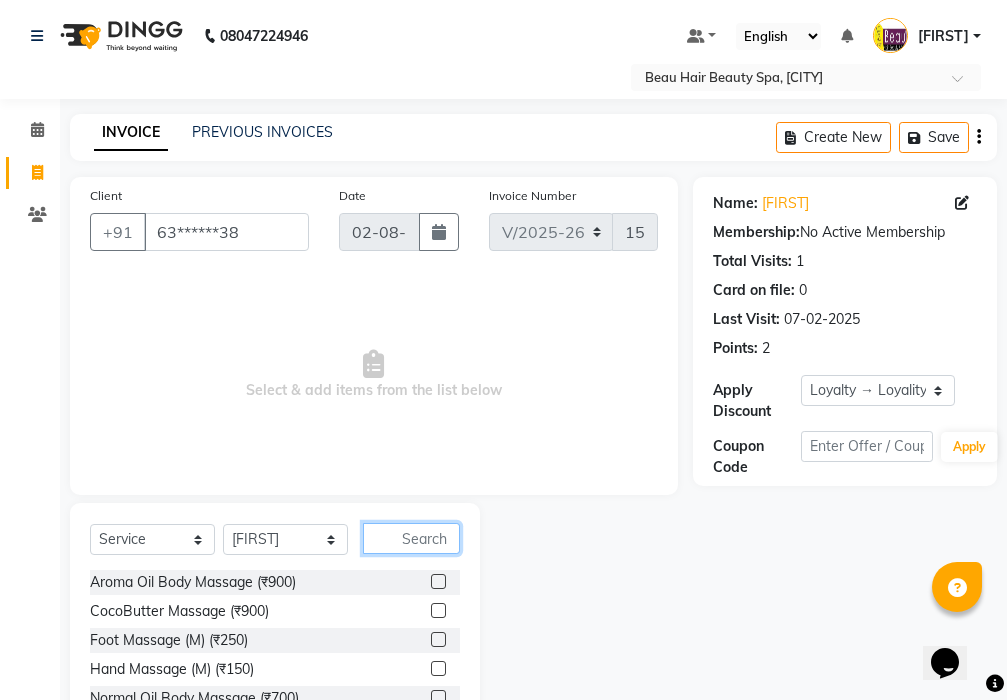 click 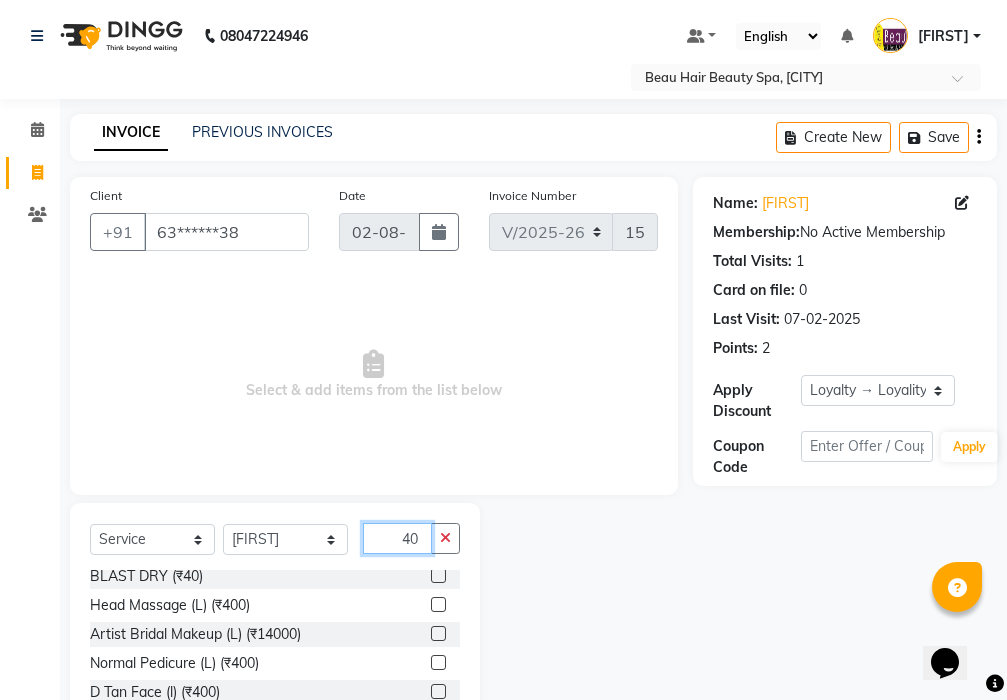 scroll, scrollTop: 148, scrollLeft: 0, axis: vertical 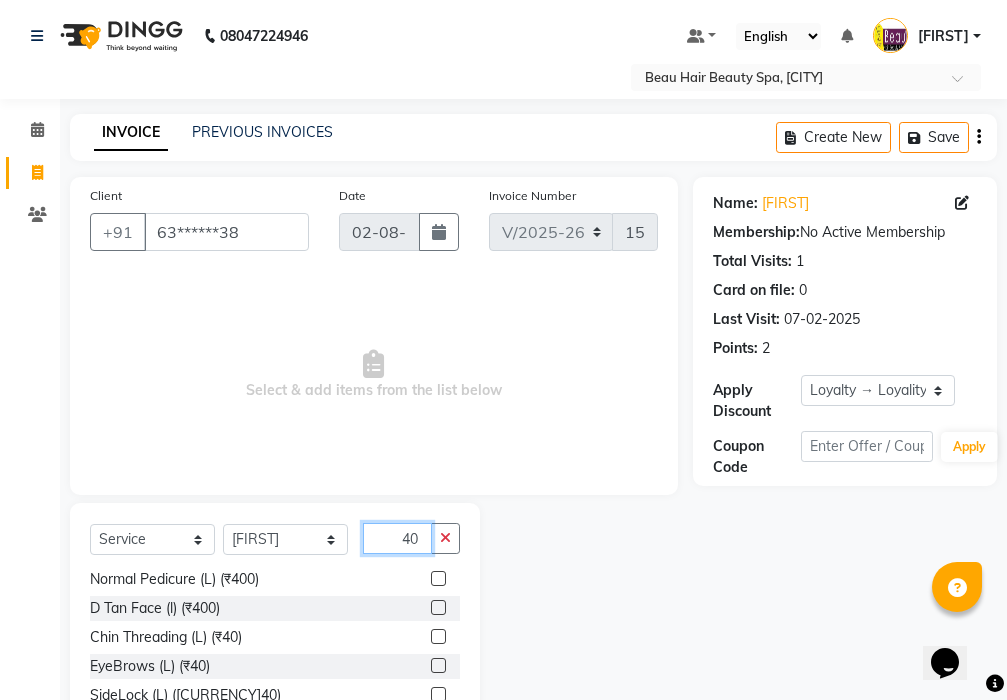 type on "40" 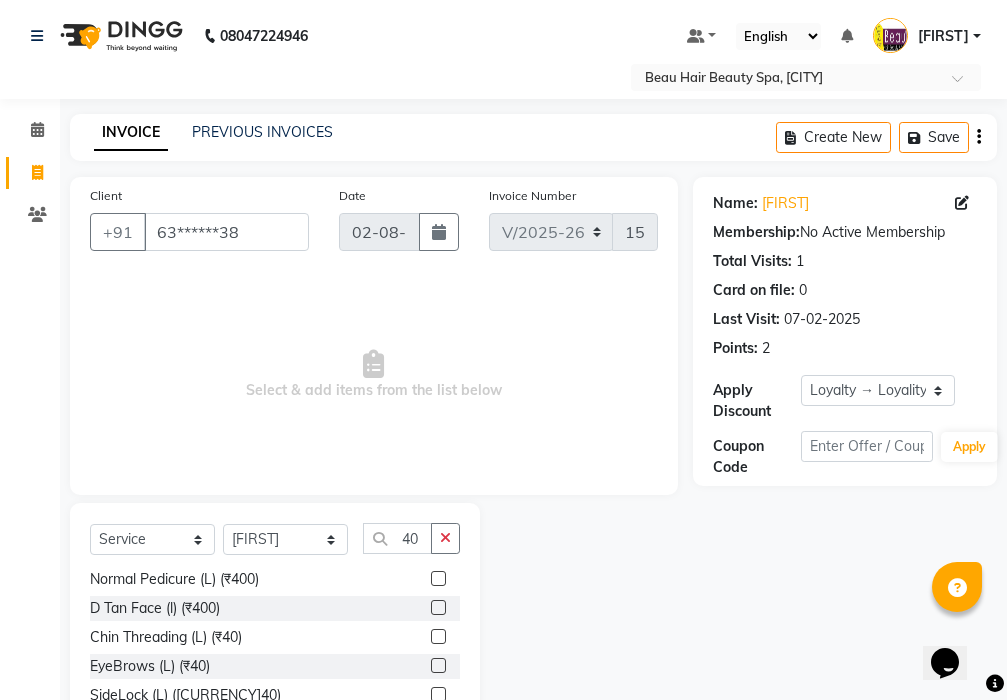 click 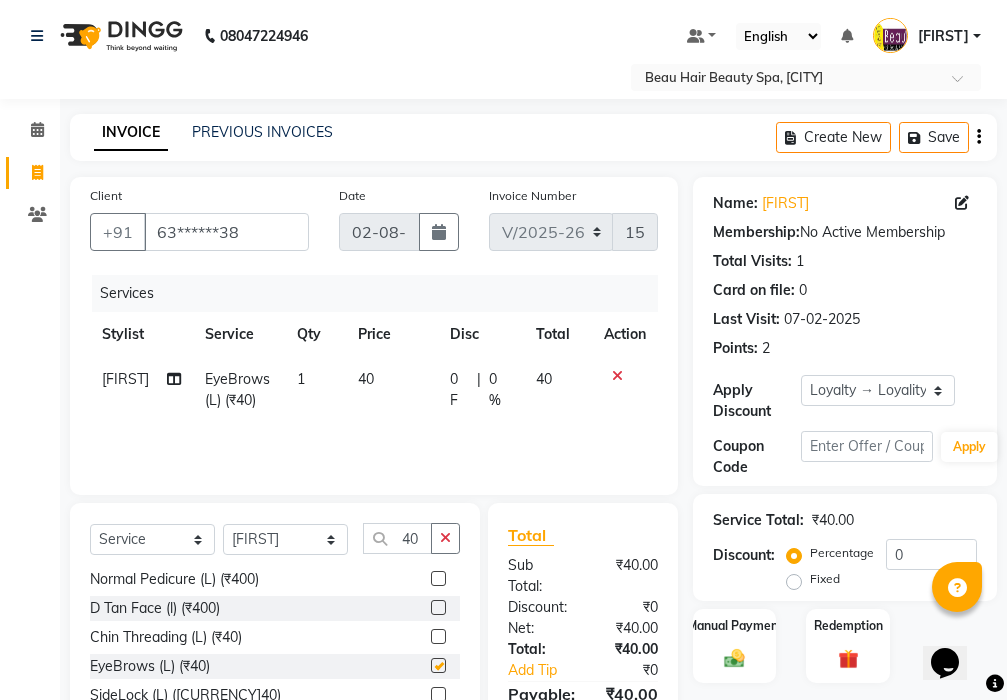 checkbox on "false" 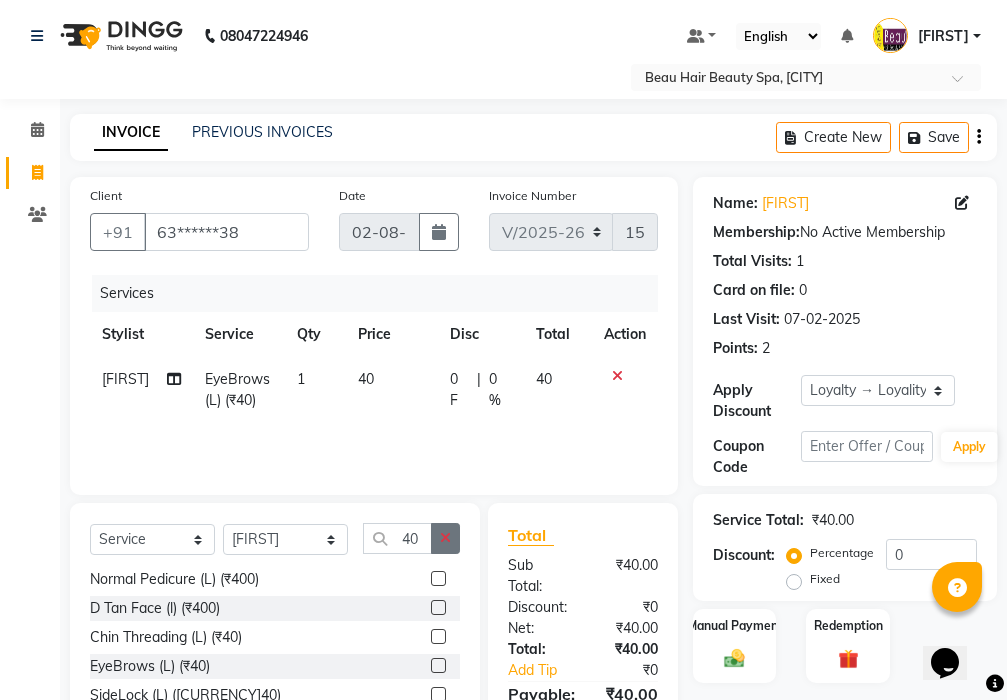 click 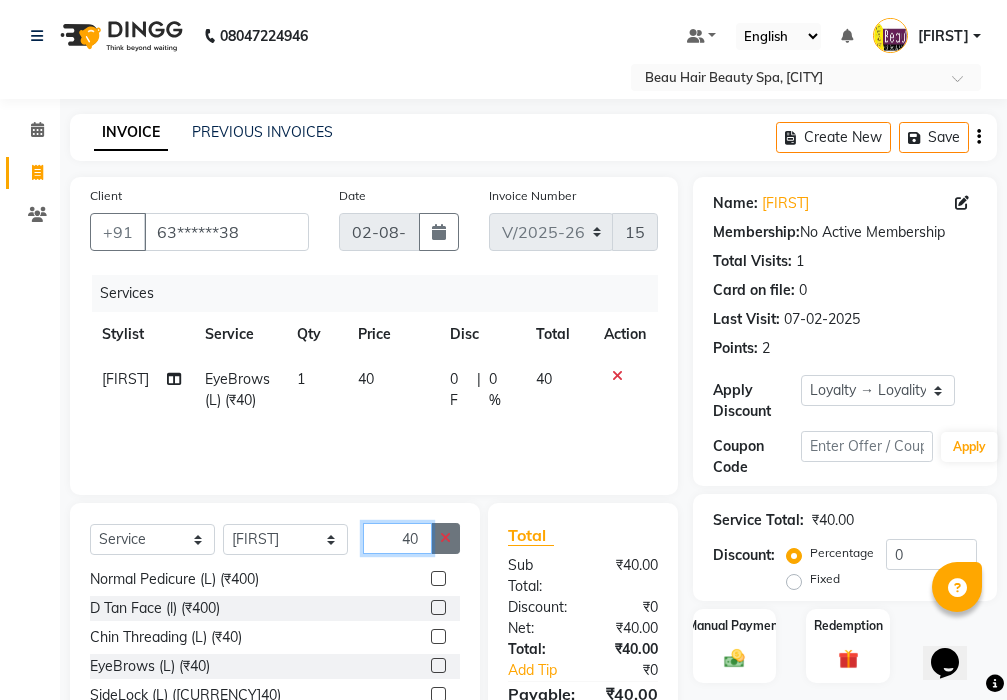 type 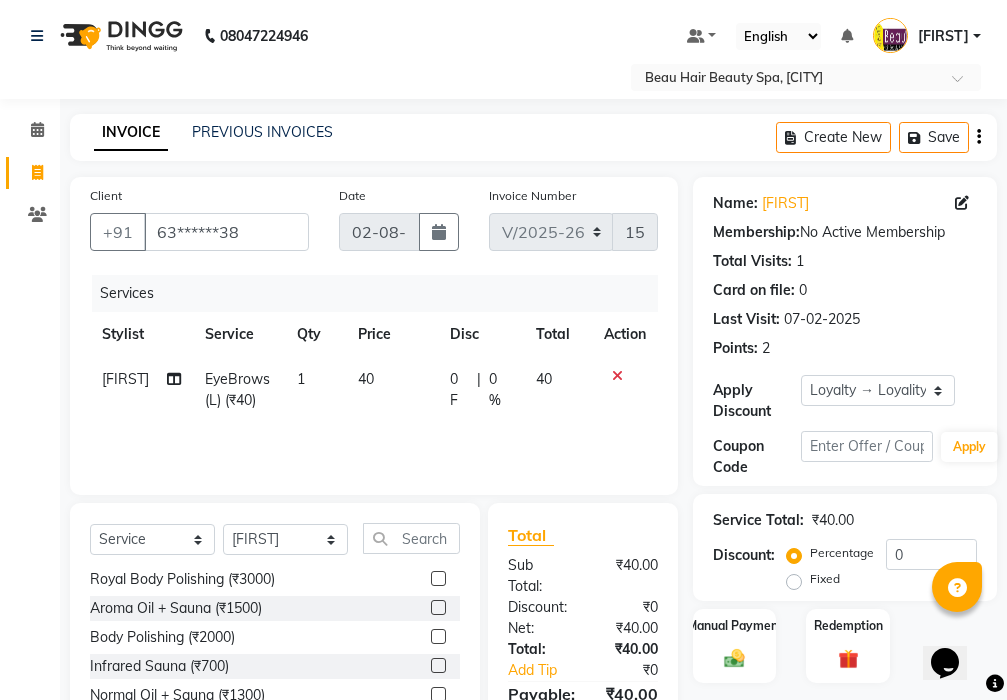 click on "1" 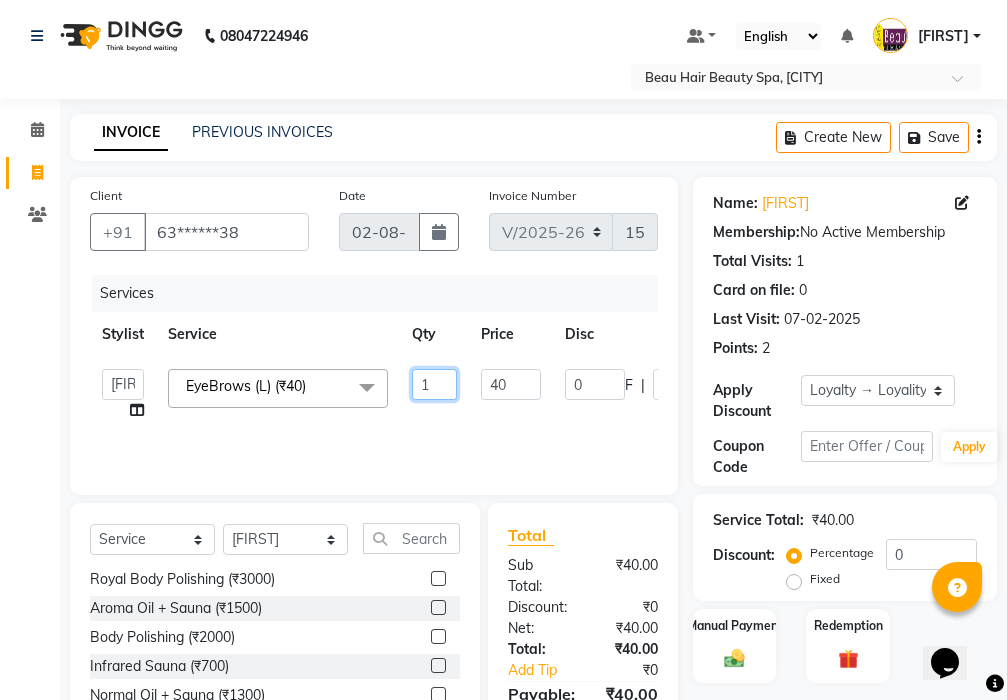 click on "1" 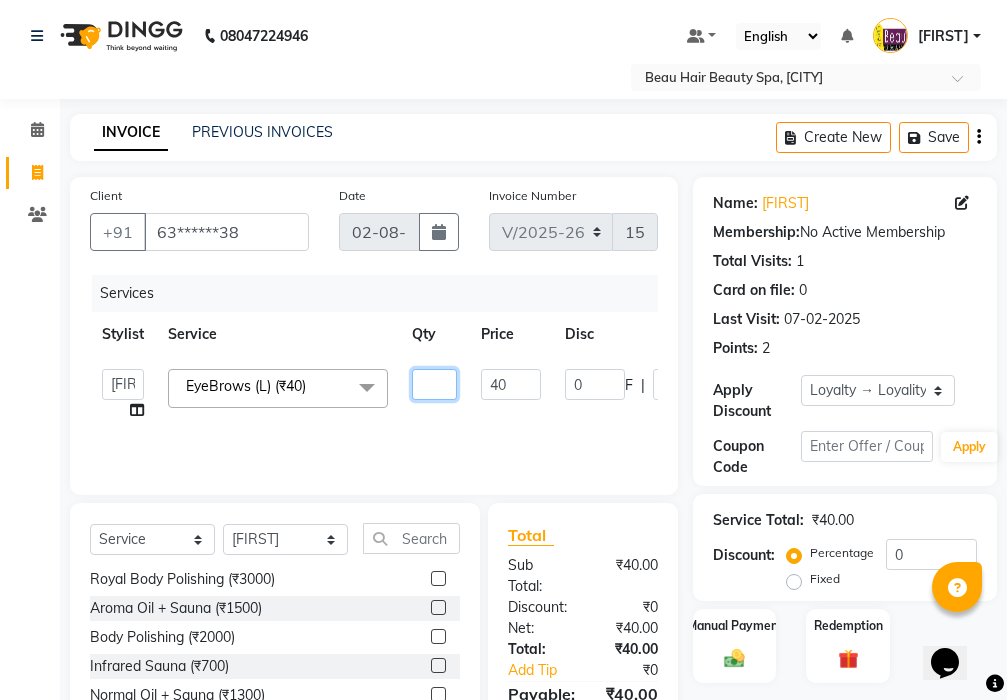 type on "2" 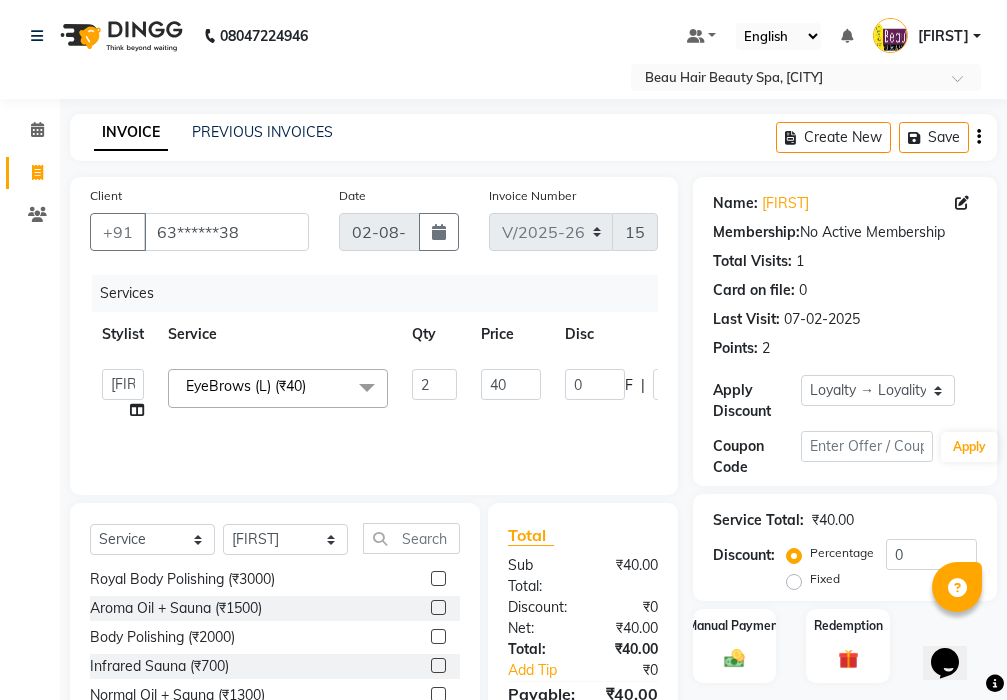 click on "Services Stylist Service Qty Price Disc Total Action 01_Front Desk [NAME] [NAME] [NAME] [NAME] [NAME] [NAME] EyeBrows (L) (₹40)  x Aroma Oil Body Massage (₹900) CocoButter Massage (₹900) Foot Massage (M) (₹250) Hand Massage (M) (₹150) Normal Oil Body Massage (₹700) Royal Body Polishing (₹3000) Aroma Oil + Sauna (₹1500) Body Polishing (₹2000) Infrared Sauna (₹700) Normal Oil + Sauna (₹1300) Steam Bath And Shower (₹250) Bridal Package (₹1) Cleansing (₹80) Diamond Cleanup (₹1000) Gold Cleanup (₹700) Normal Cleanup (₹200) Royal Cleanup (₹300) Scrub / Cream Cleanup  (₹120) Difference (₹1) Disposables (₹20) Disposable Razor (M) (₹20) Disposable Waxing Gown (₹30) 24 KARAT Gold Facial (₹6500) Clay Carbon Facial (₹3500) Clay Gold Facial (₹2800) Diamond Facial (₹1500) Fruit Facial (₹700) Gold Facial (₹1000) Herbal Facial (₹500) JAPANESE FACIAL (₹5300) O+3 Facial (₹4400) Organic Facial (₹2300) Gunshots (₹300)" 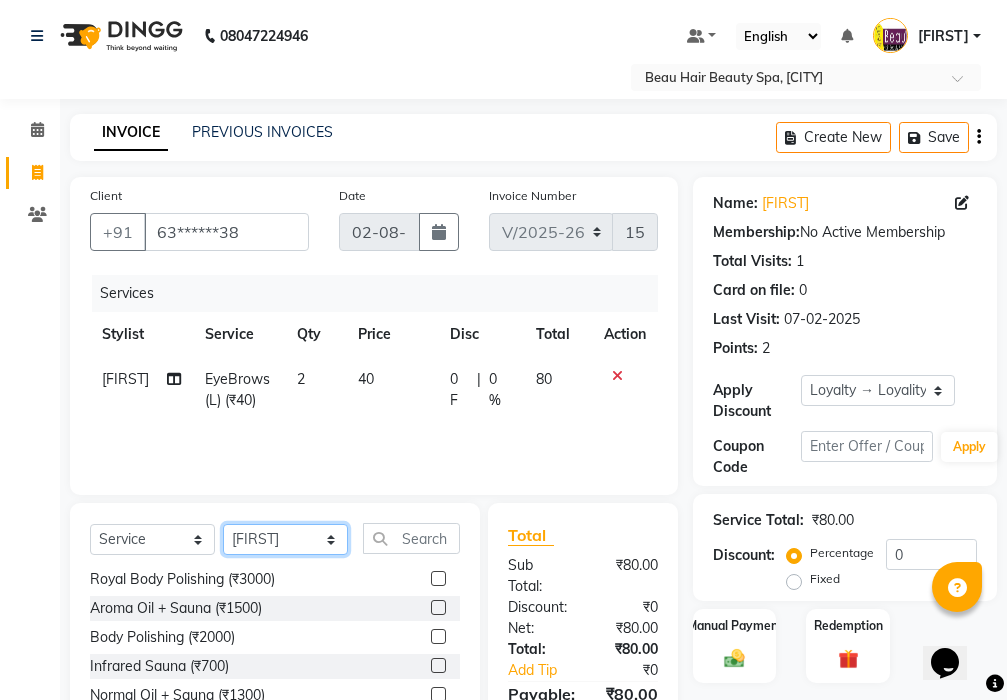 click on "Select Stylist 01_Front Desk [NAME] [NAME] [NAME] [NAME] [NAME] [NAME]" 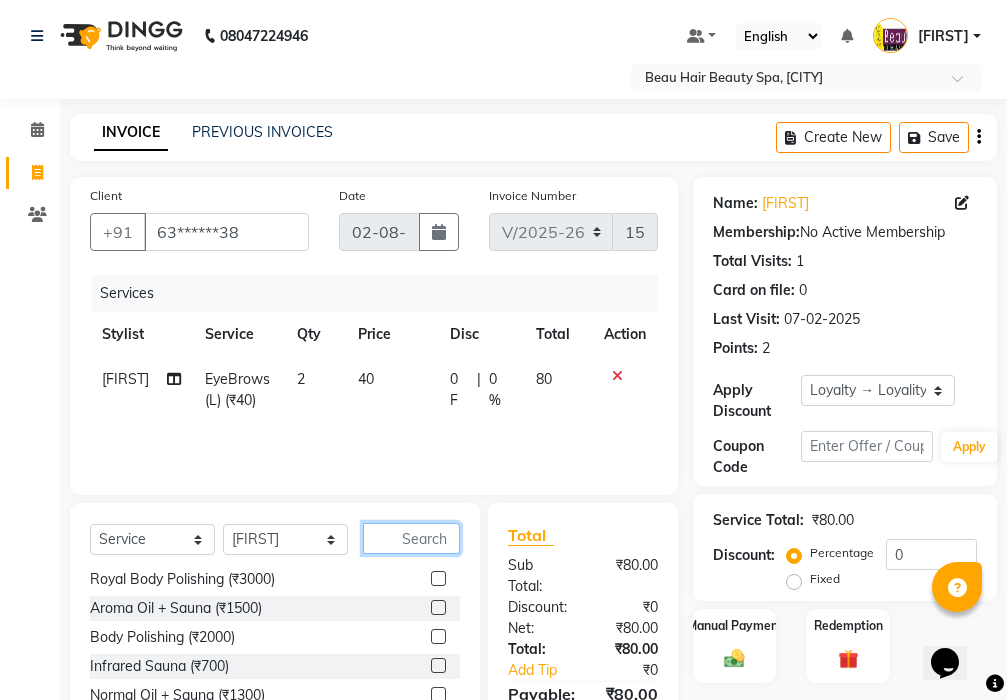 click 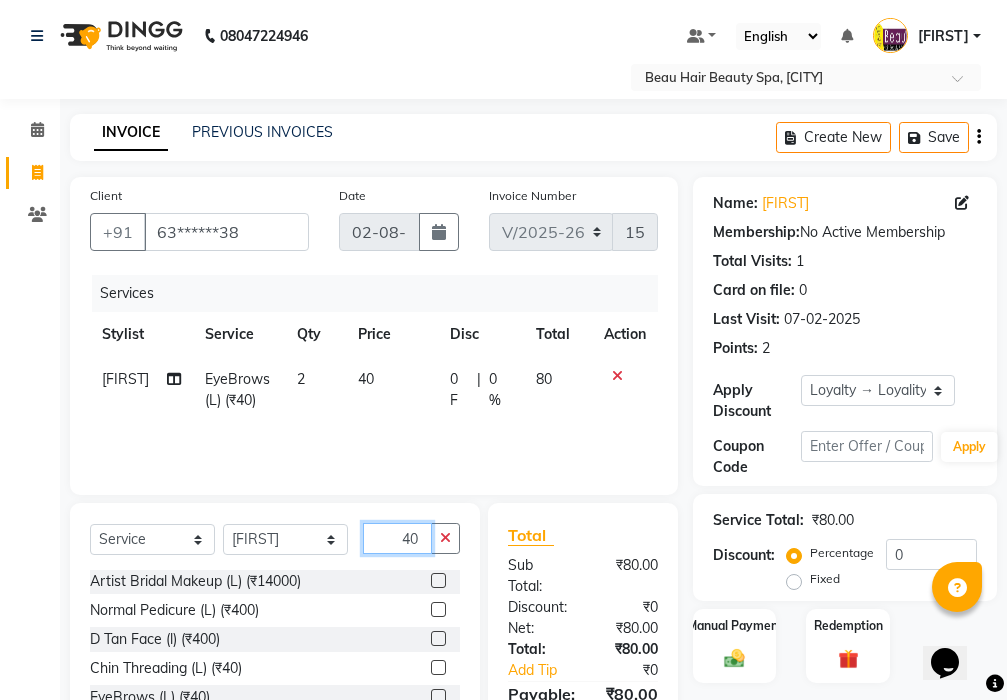 scroll, scrollTop: 148, scrollLeft: 0, axis: vertical 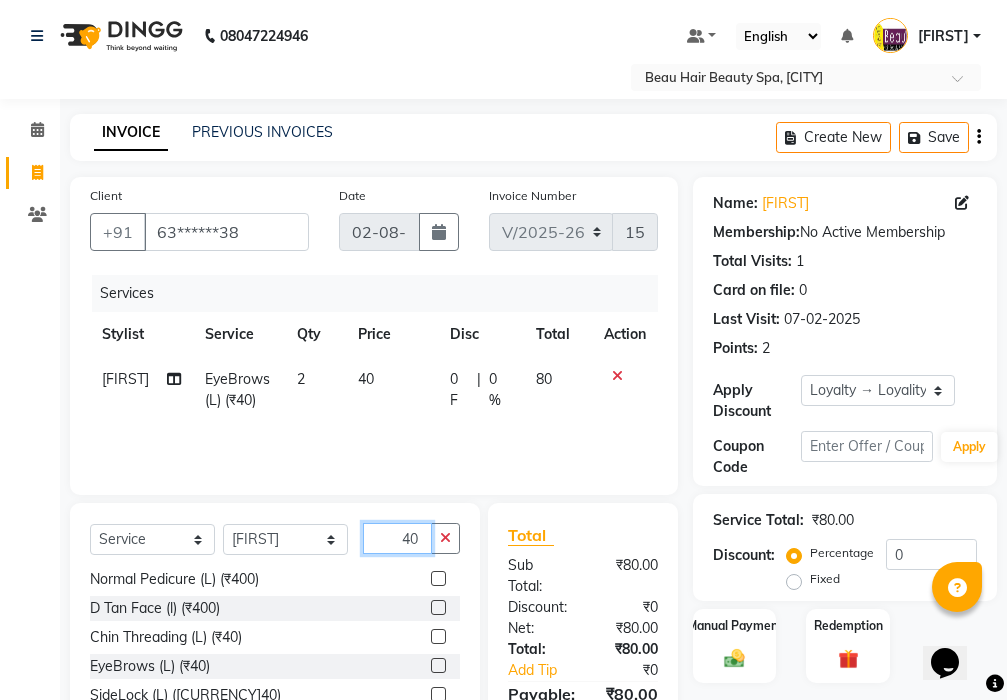 type on "40" 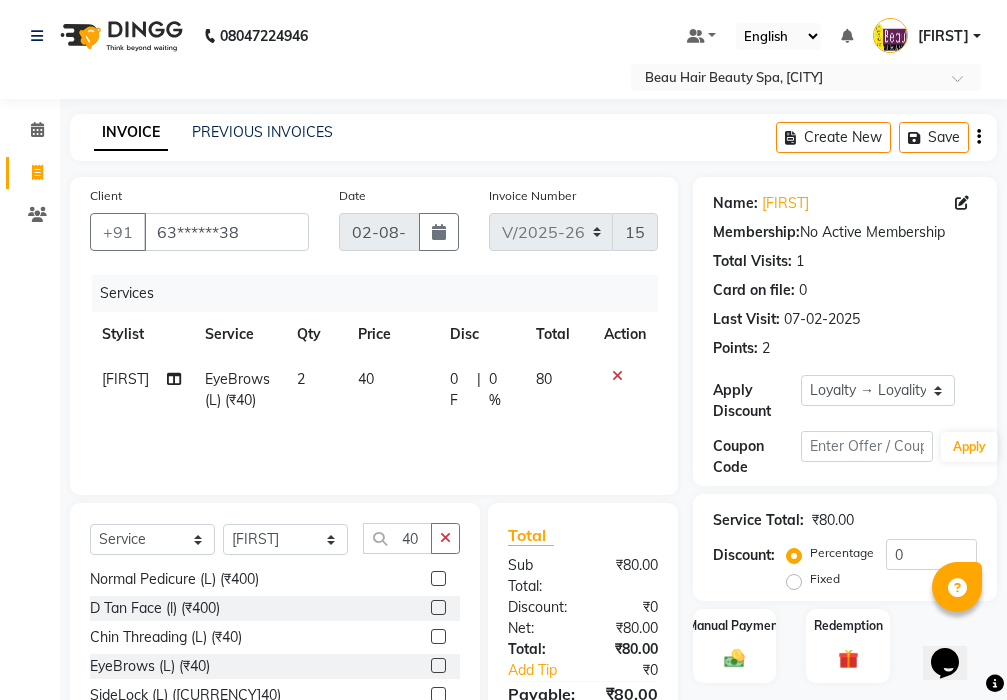 click 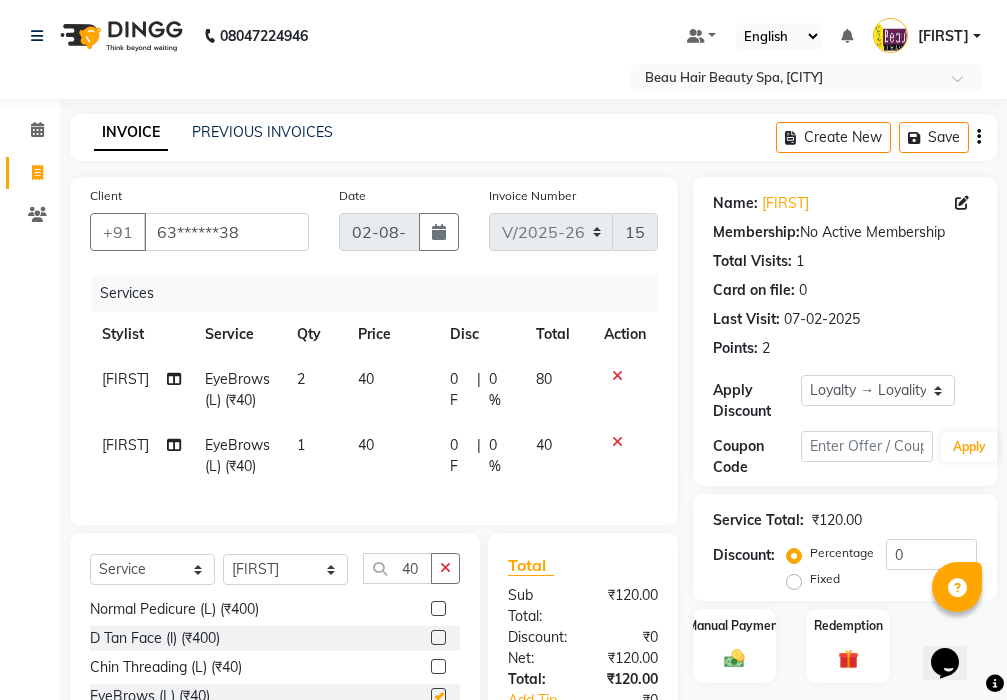 checkbox on "false" 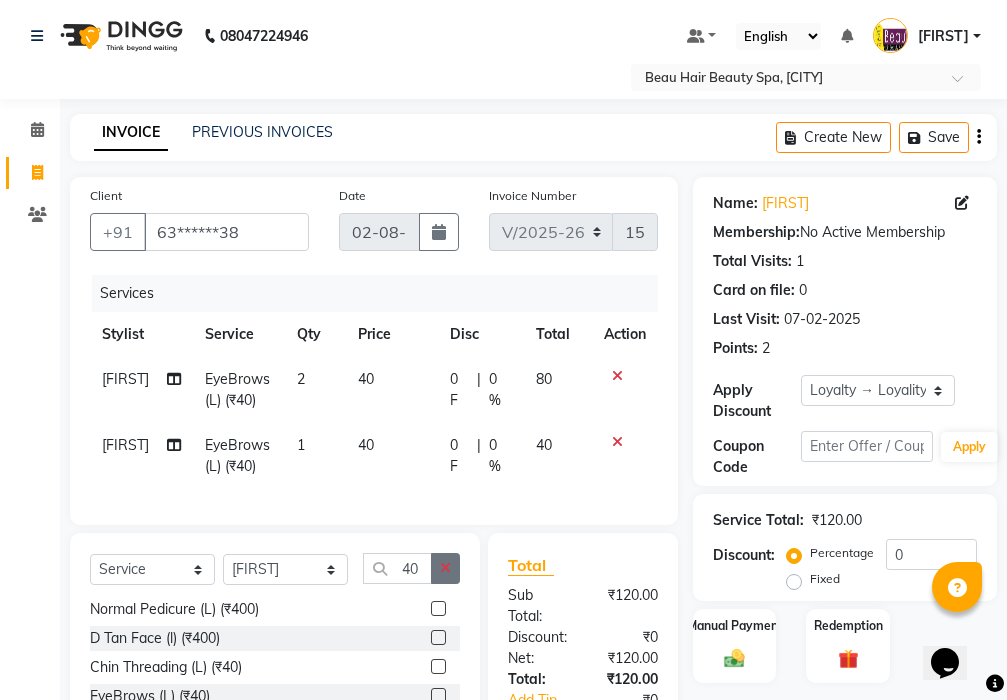 click 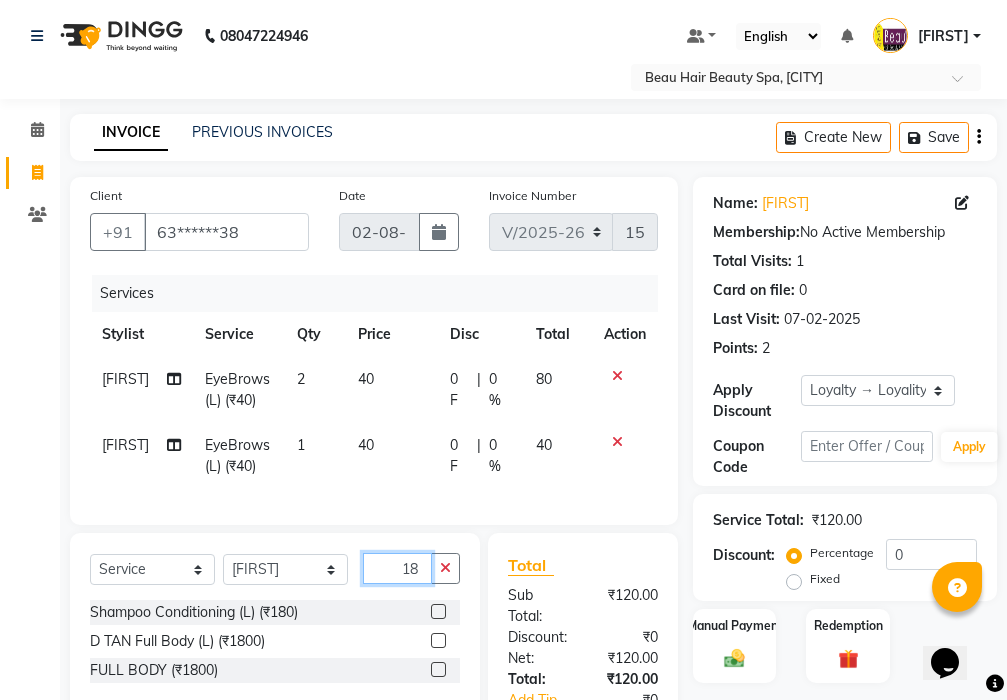 scroll, scrollTop: 0, scrollLeft: 0, axis: both 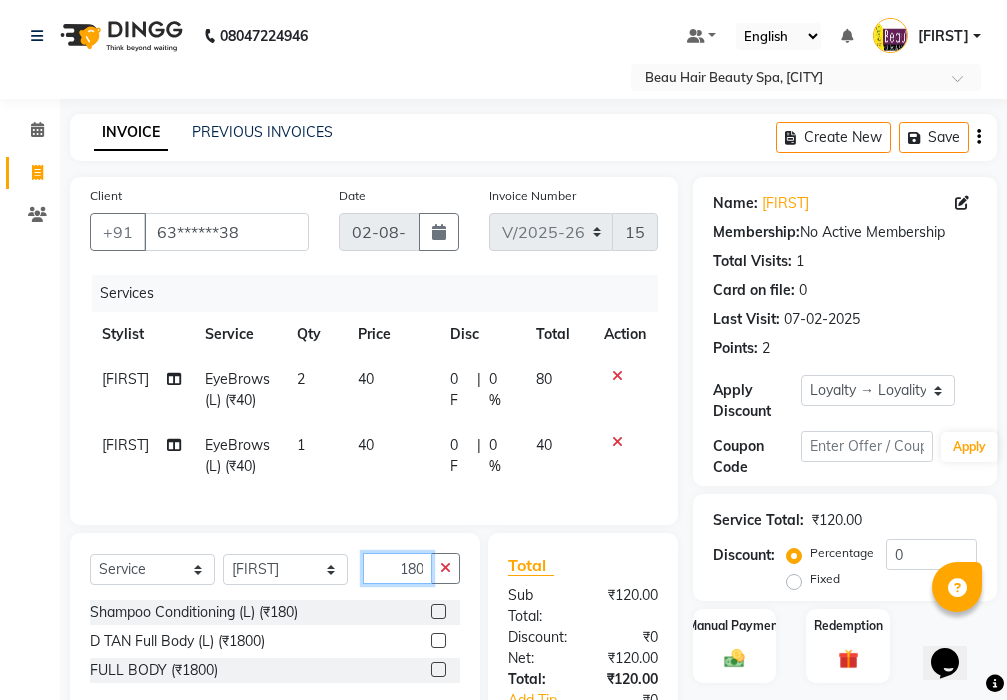 type on "180" 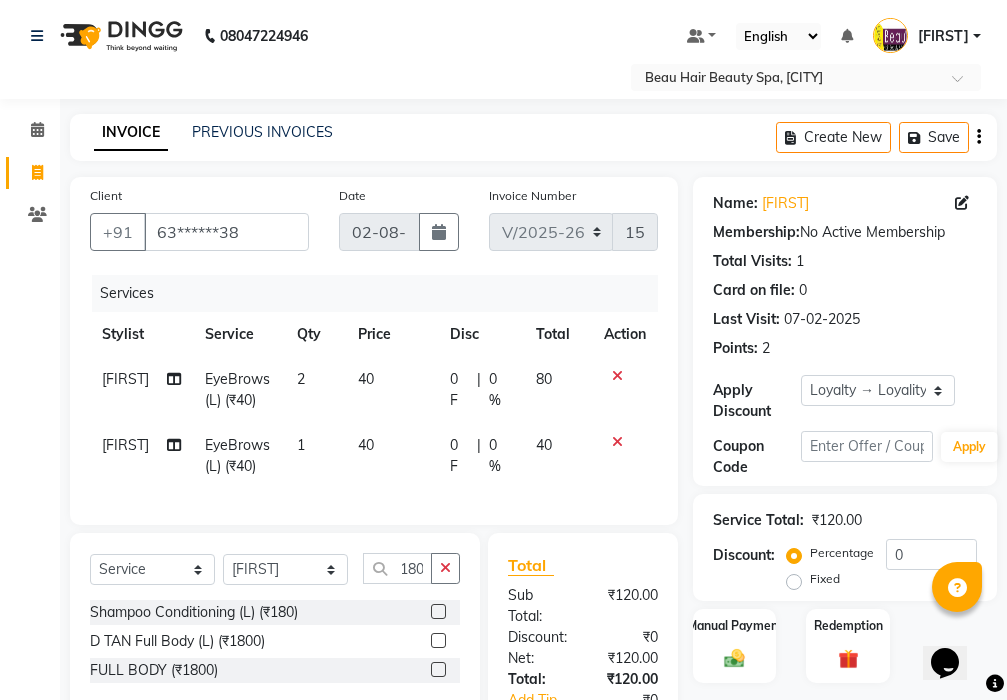 click 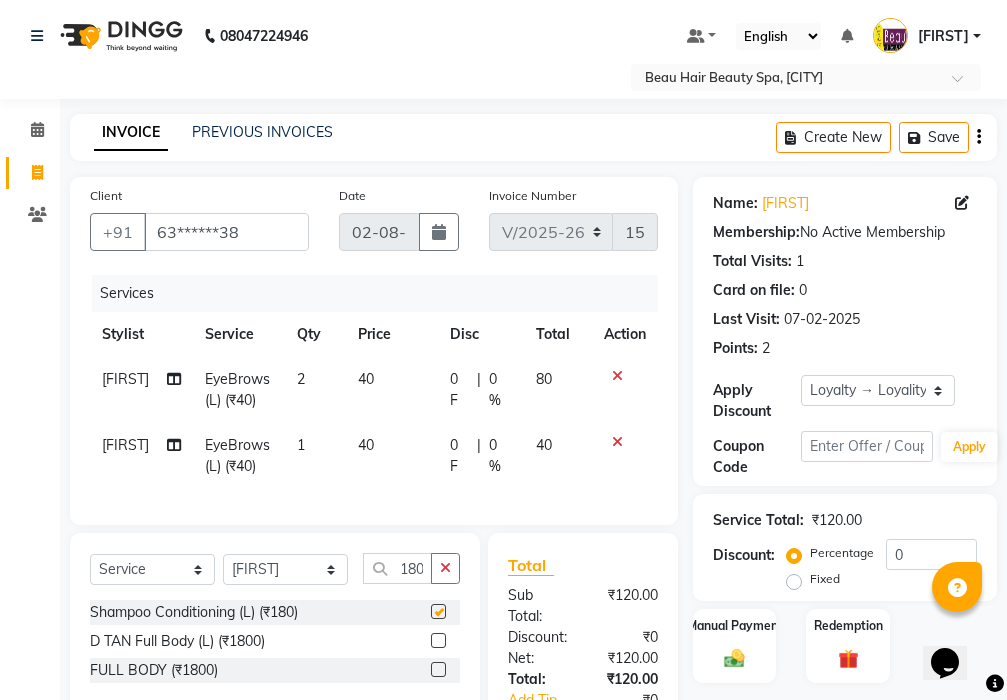 scroll, scrollTop: 0, scrollLeft: 0, axis: both 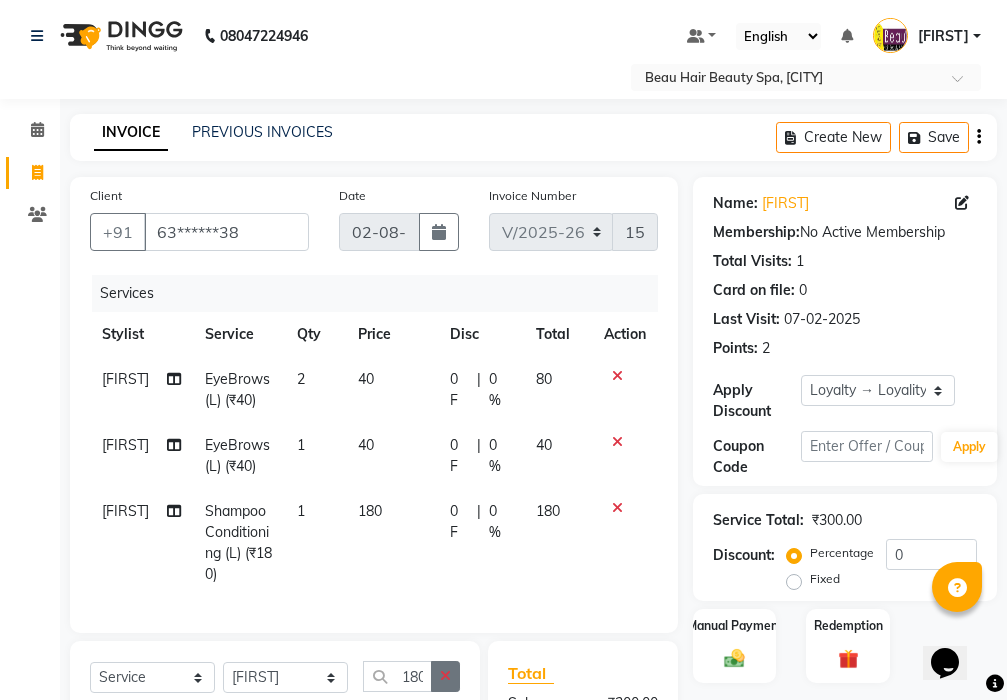 checkbox on "false" 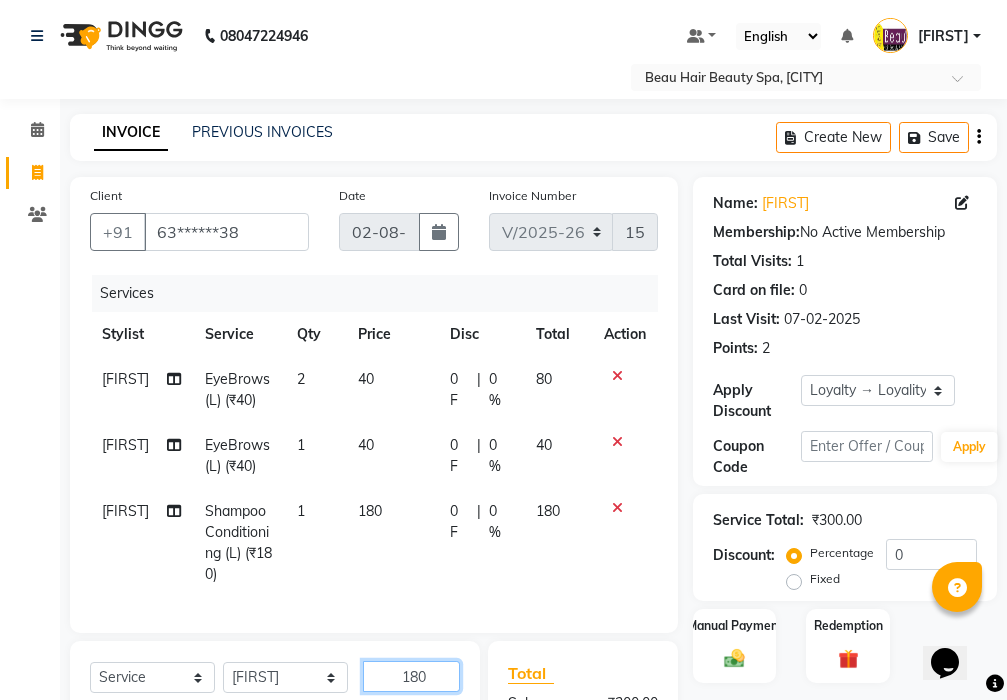 type 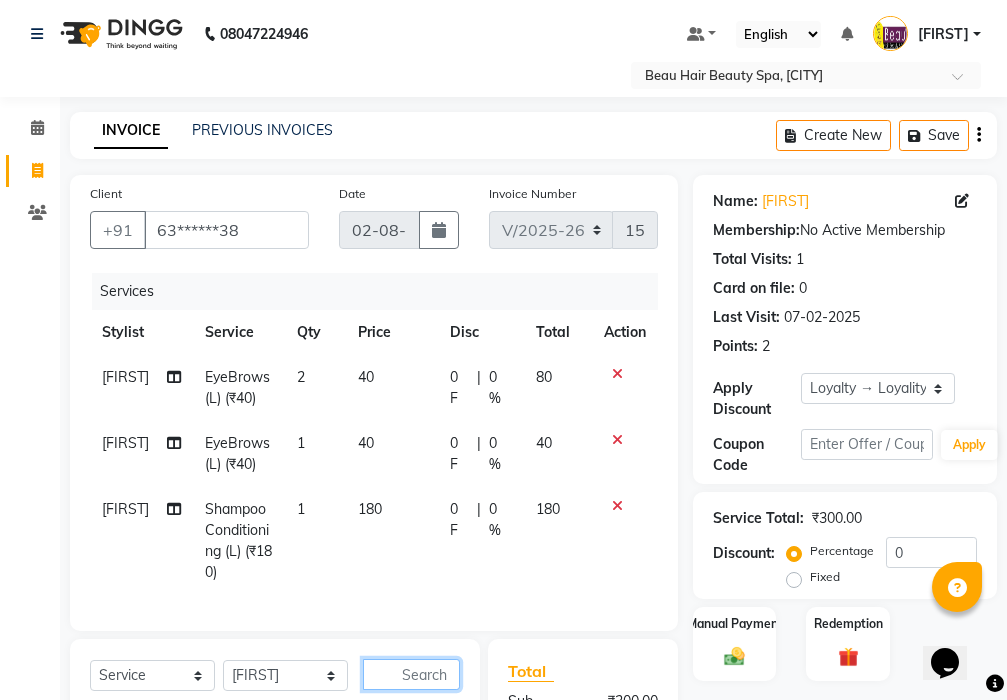 scroll, scrollTop: 302, scrollLeft: 0, axis: vertical 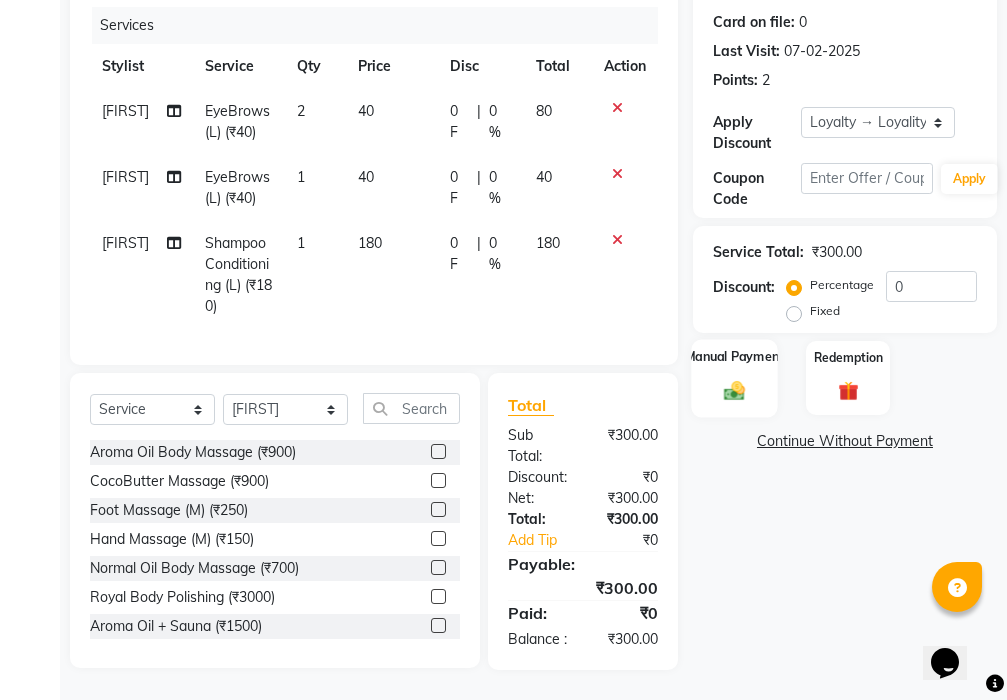 click on "Manual Payment" 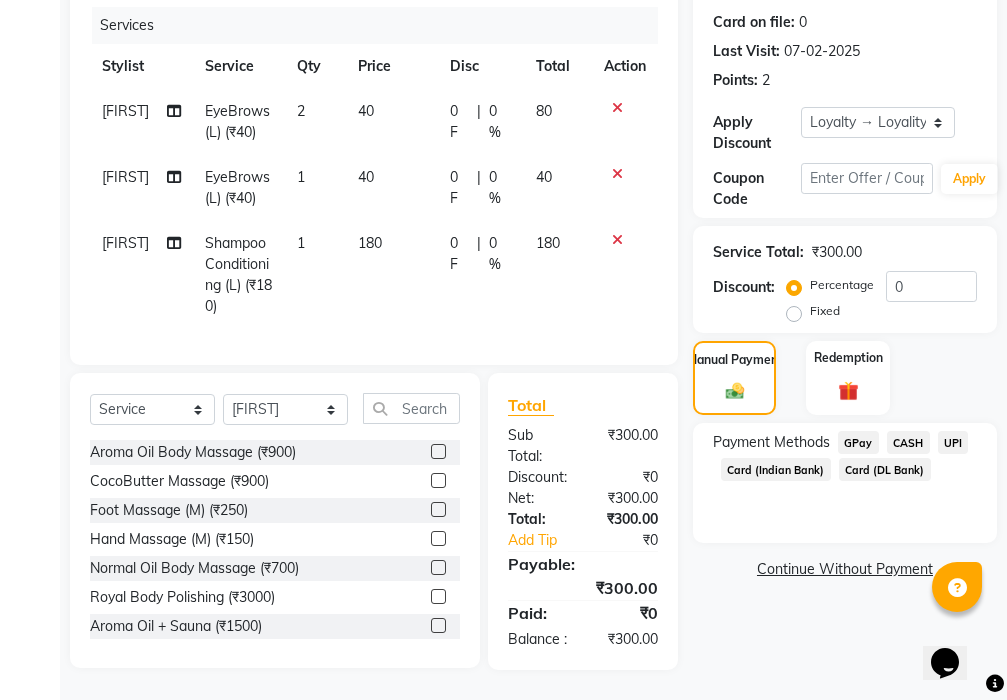 click on "UPI" 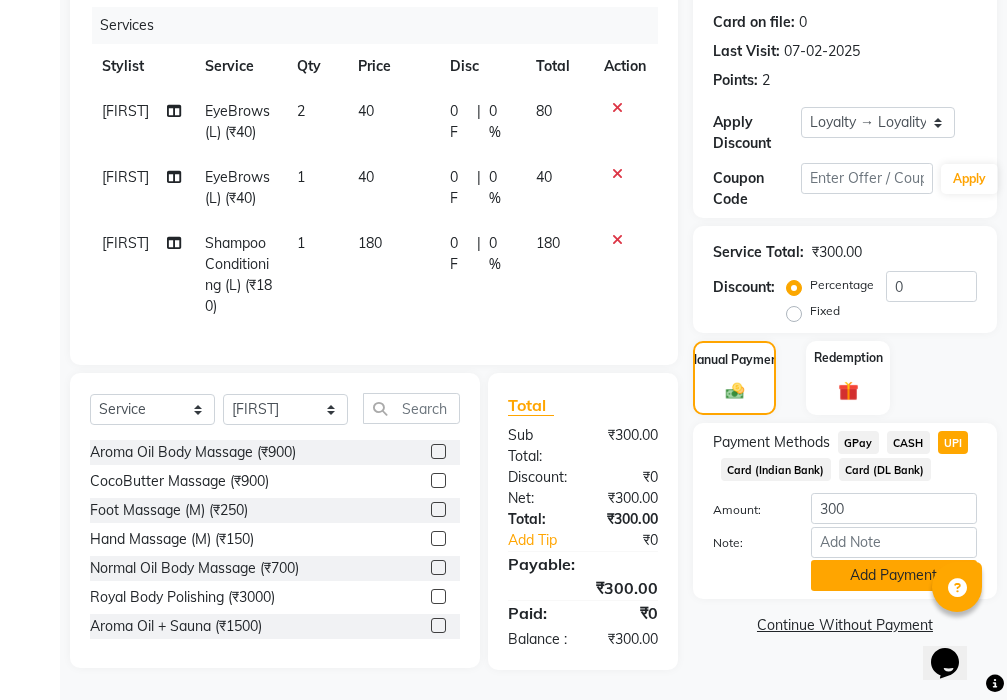 click on "Add Payment" 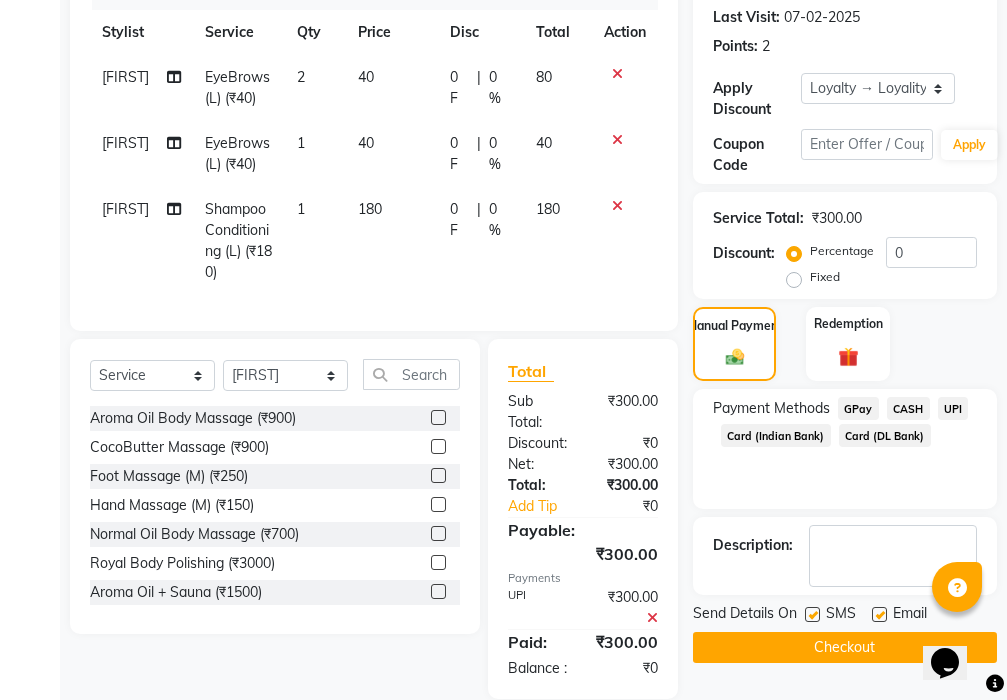 click on "Checkout" 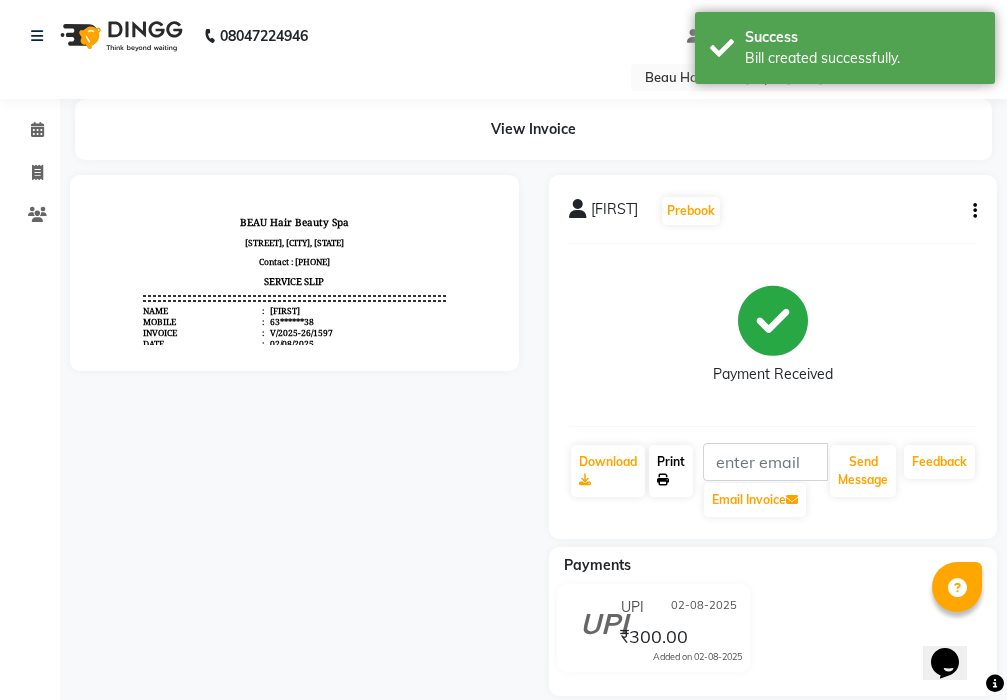 scroll, scrollTop: 0, scrollLeft: 0, axis: both 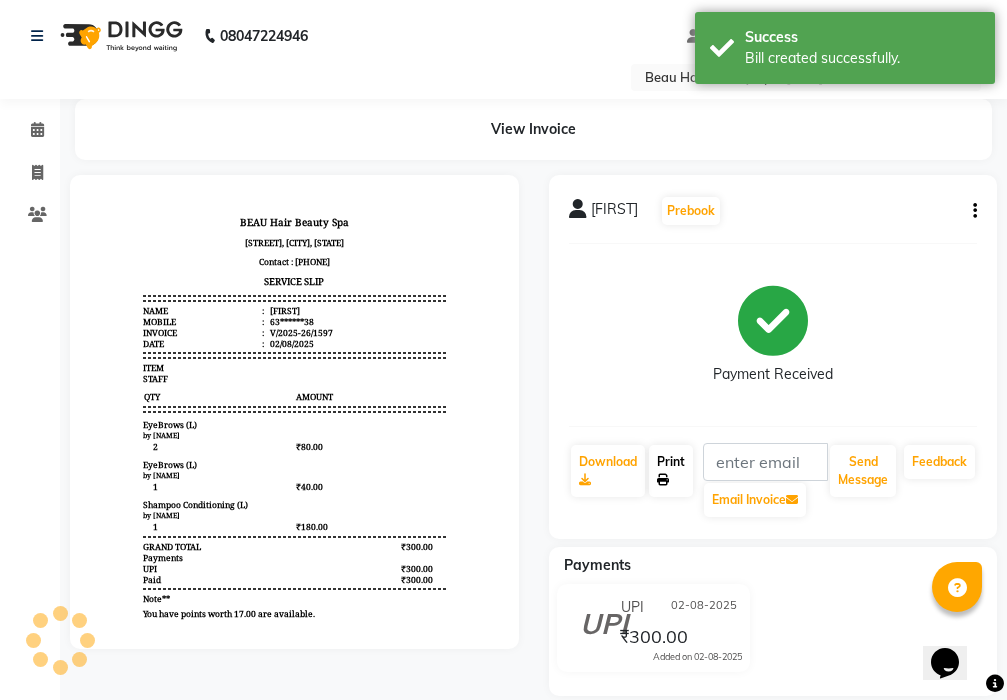 click on "Print" 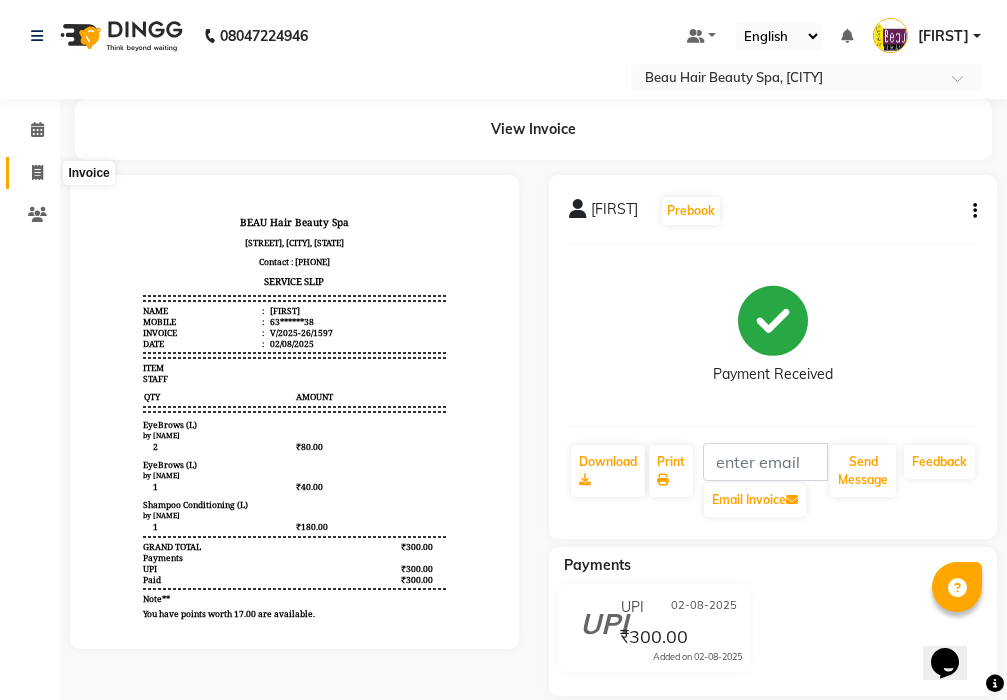 click 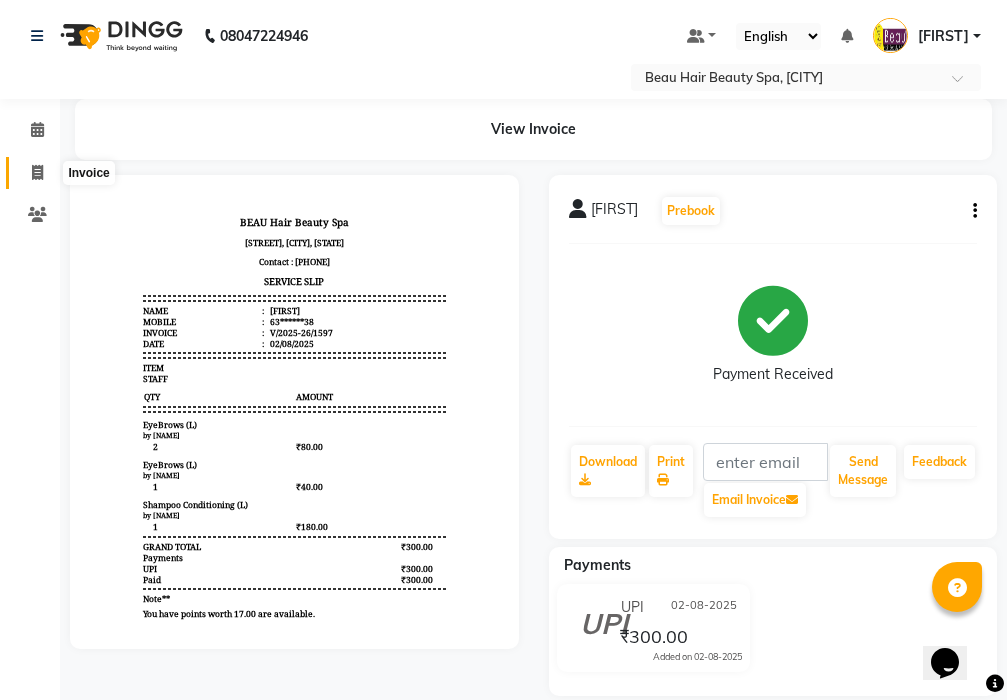 select on "service" 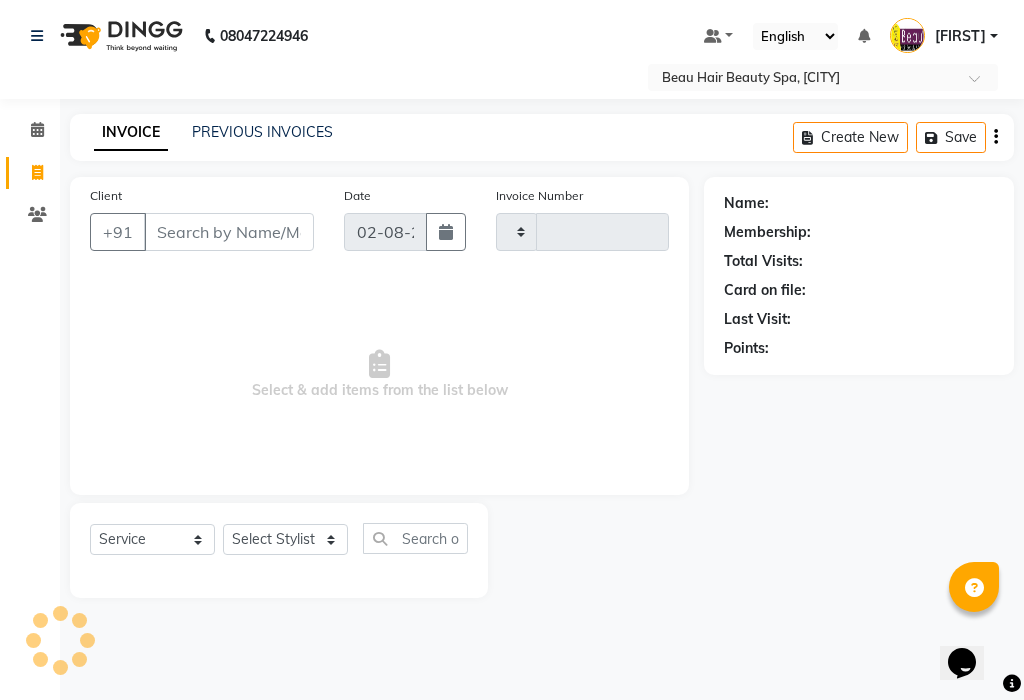 type on "1598" 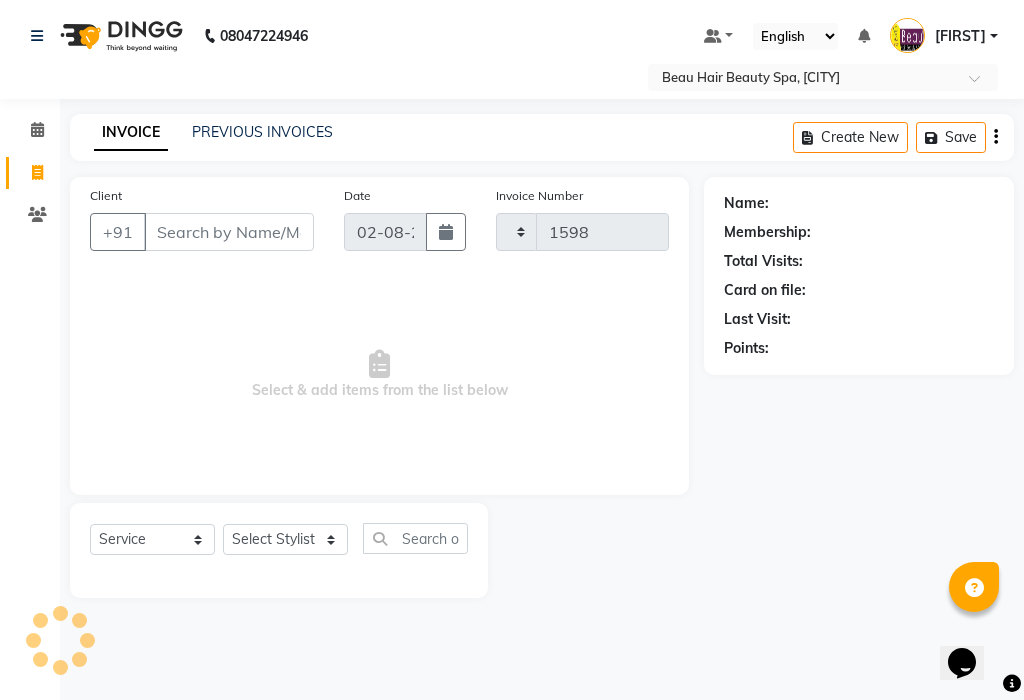 select on "3470" 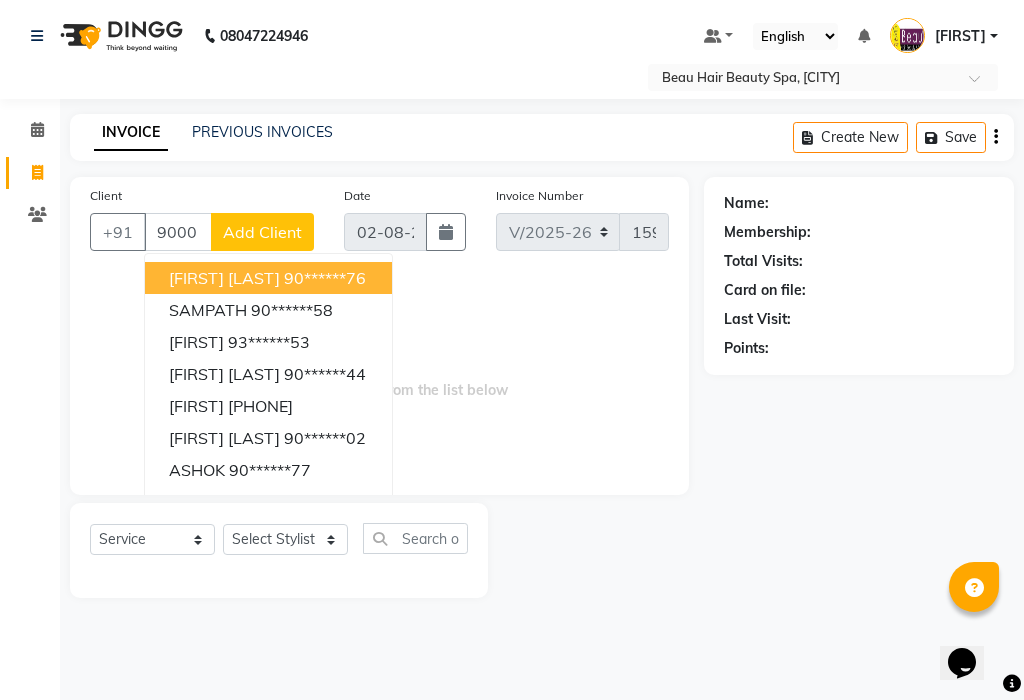click on "[NAME] [LAST] [PHONE]" at bounding box center (268, 278) 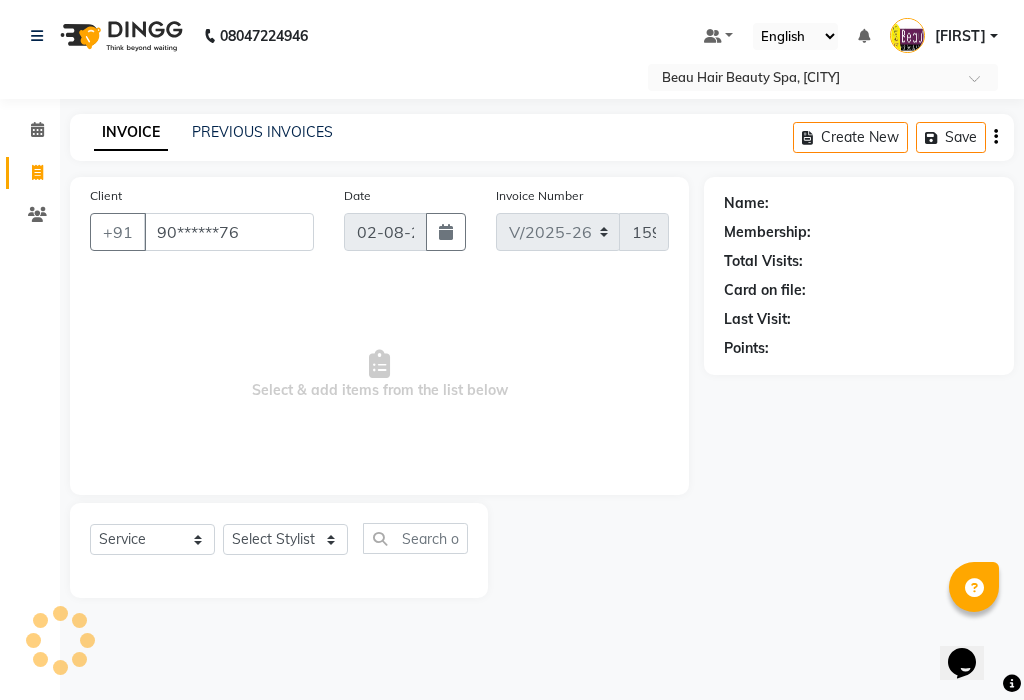 type on "90******76" 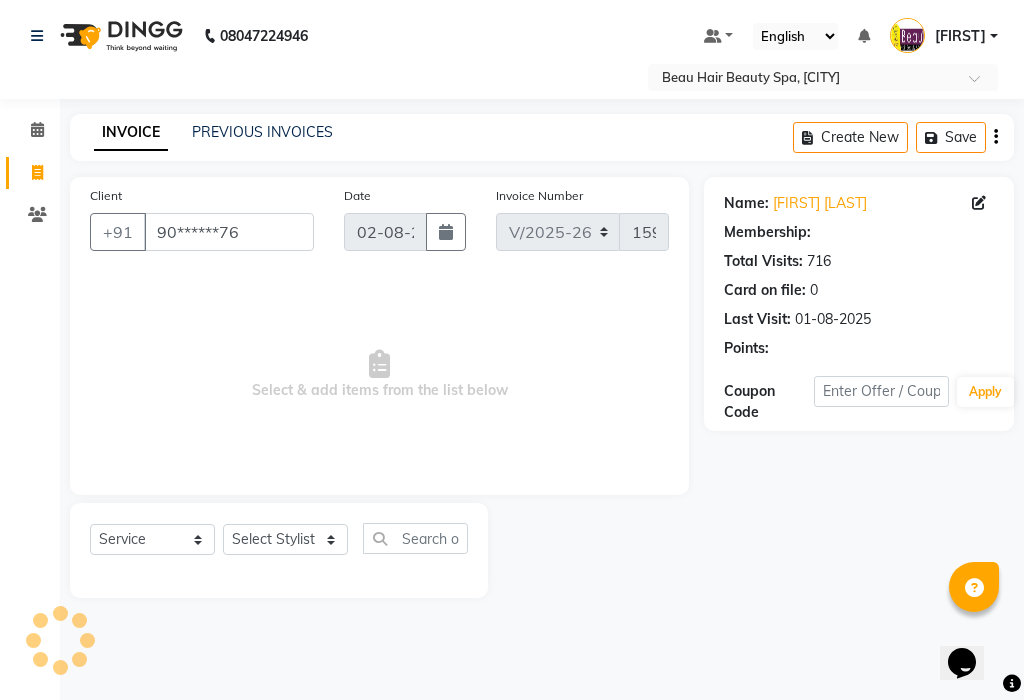 select on "1: Object" 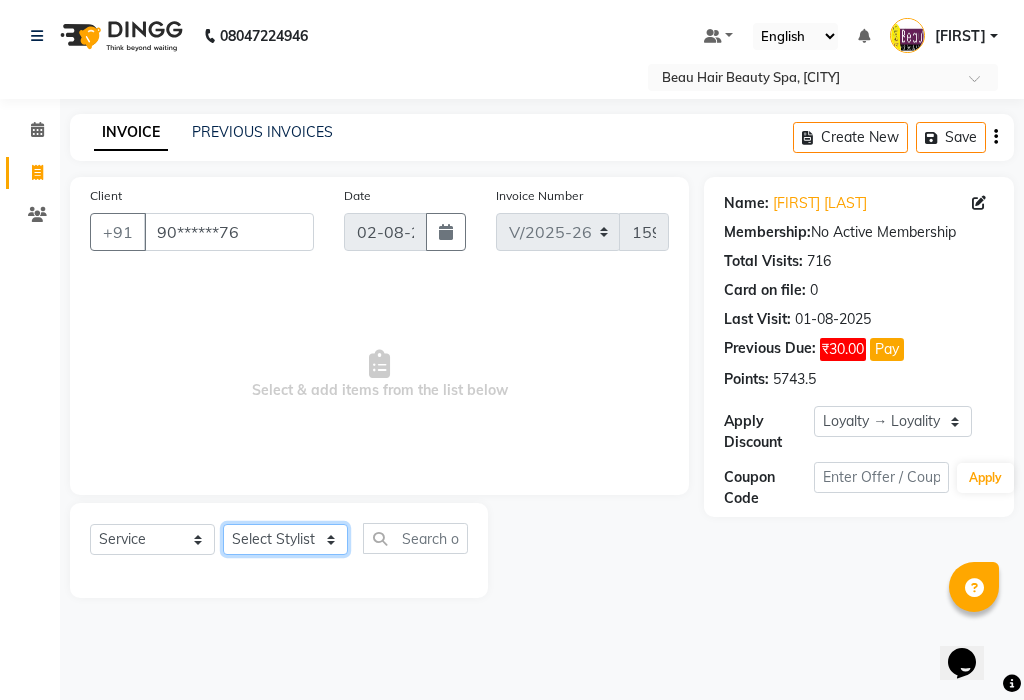 click on "Select Stylist 01_Front Desk [NAME] [NAME] [NAME] [NAME] [NAME] [NAME]" 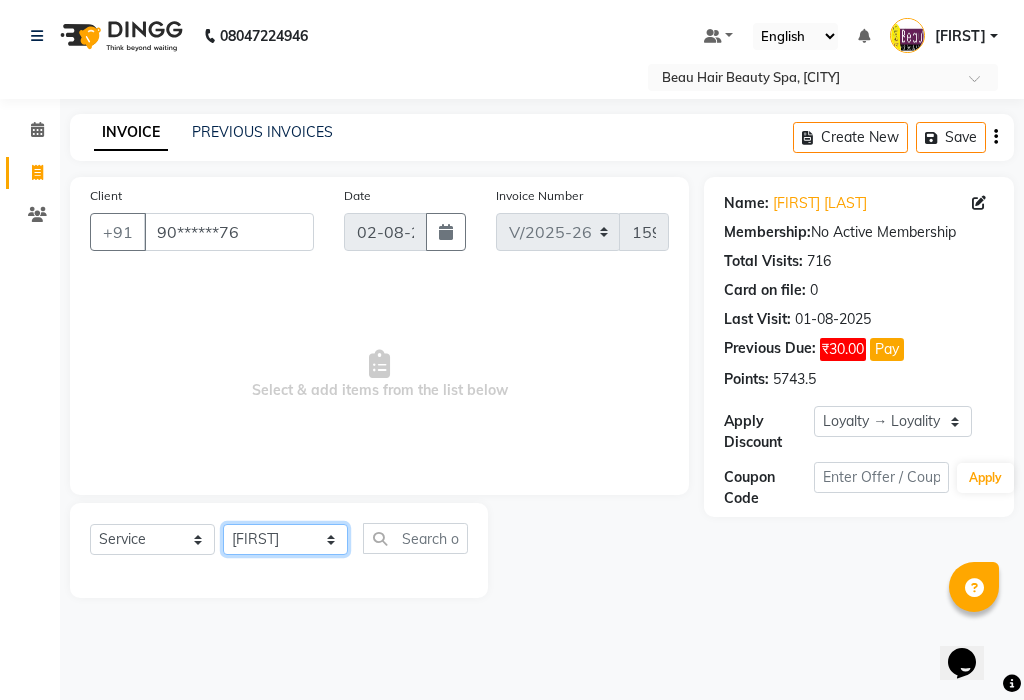 click on "Select Stylist 01_Front Desk [NAME] [NAME] [NAME] [NAME] [NAME] [NAME]" 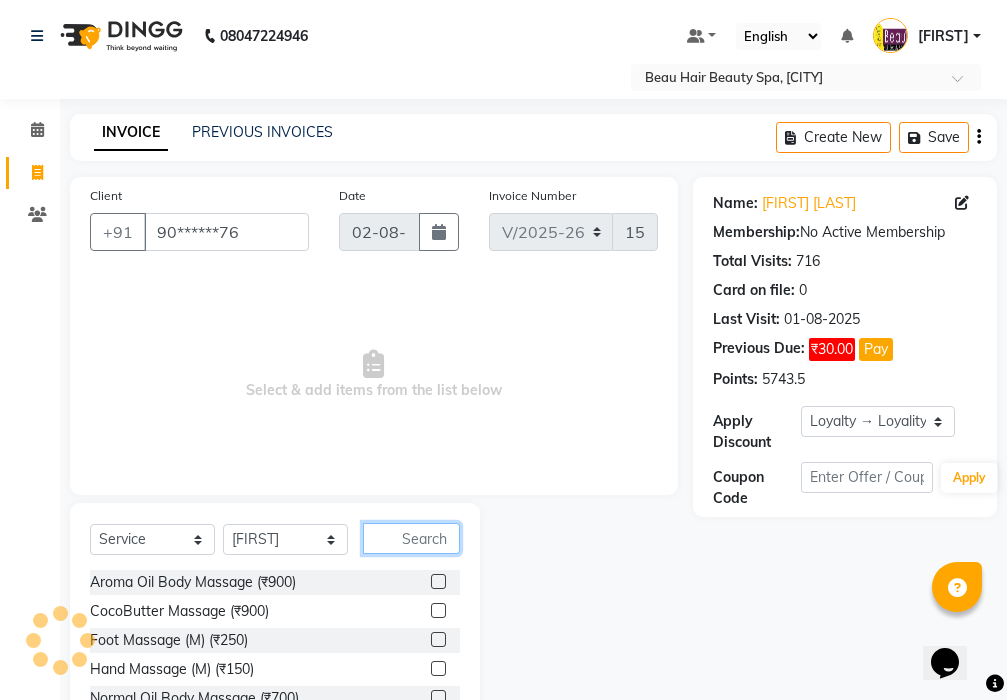 click 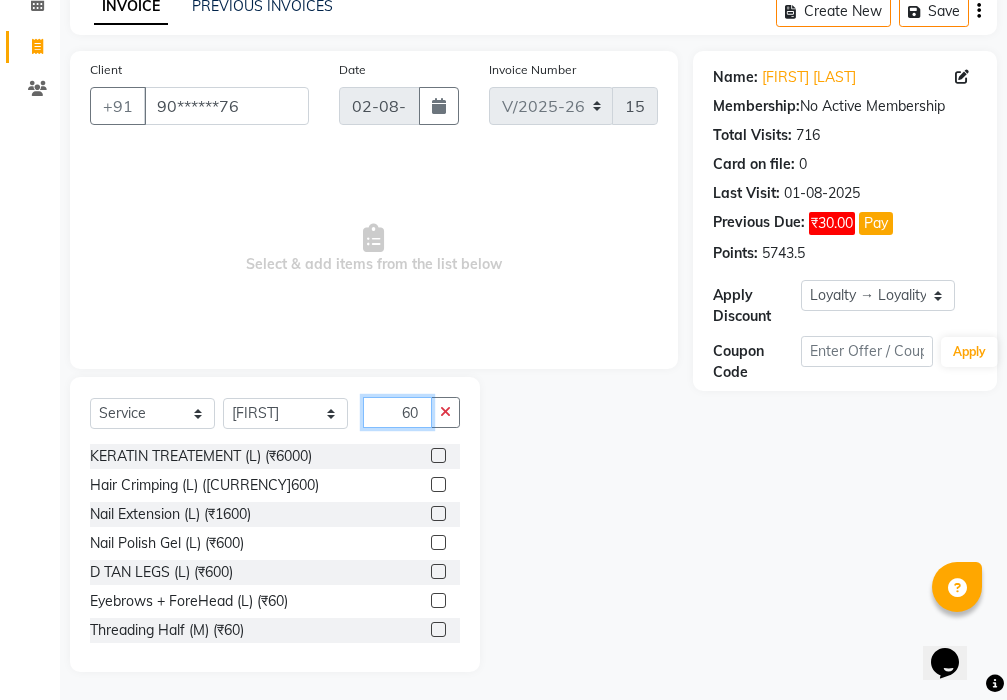 scroll, scrollTop: 128, scrollLeft: 0, axis: vertical 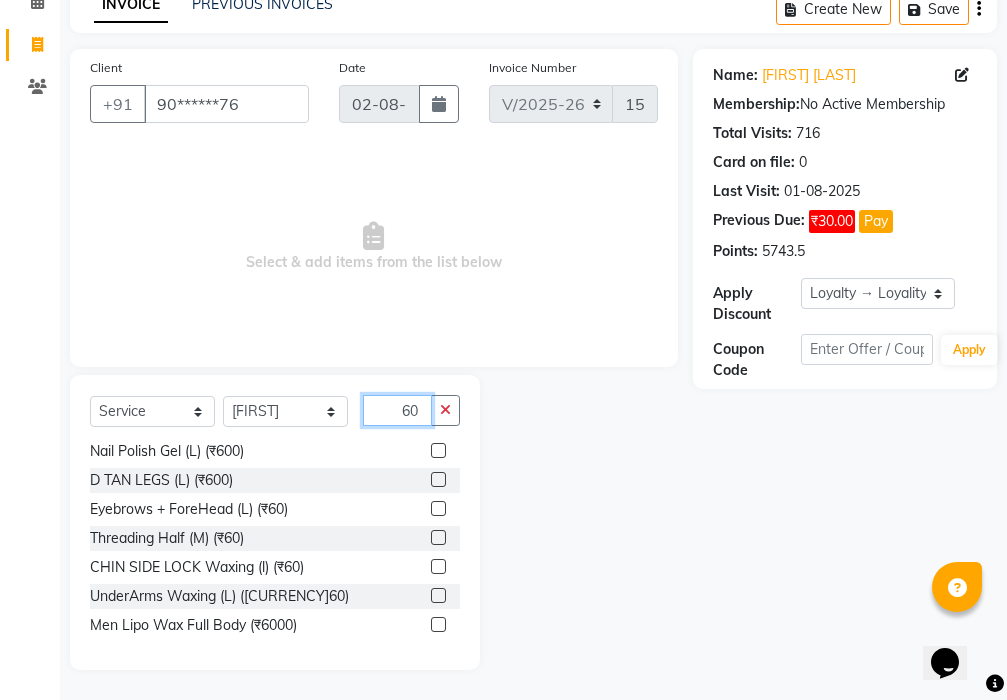 type on "60" 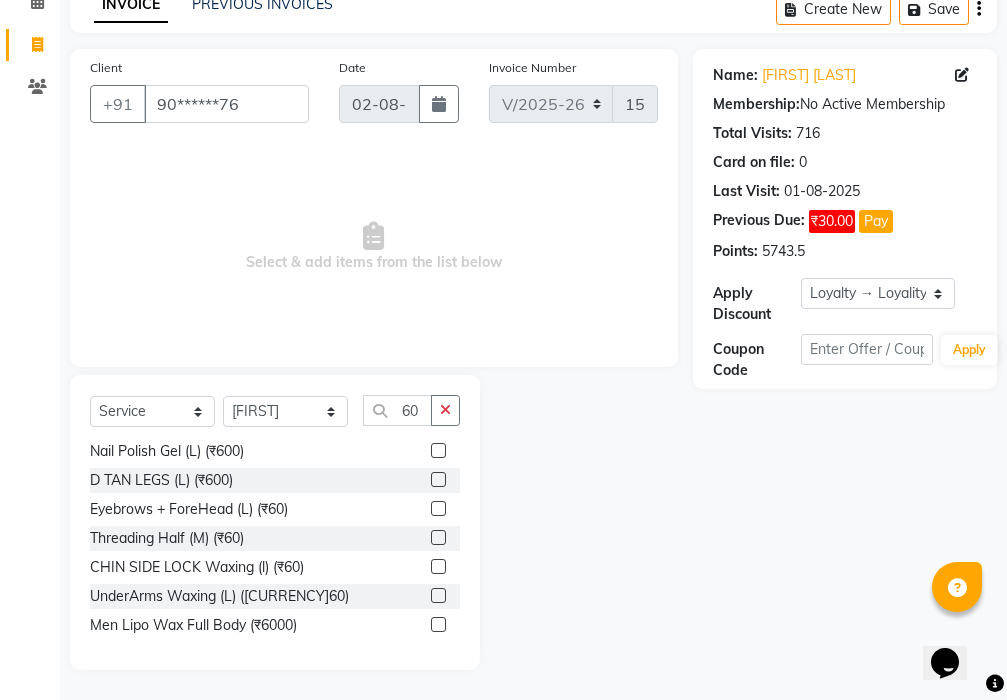 click 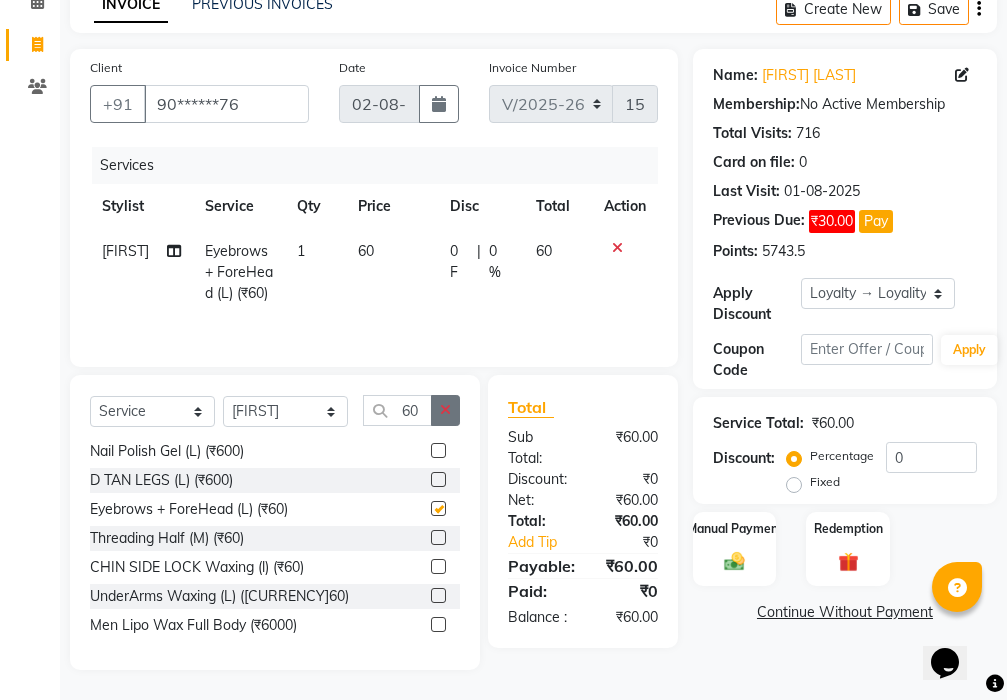 checkbox on "false" 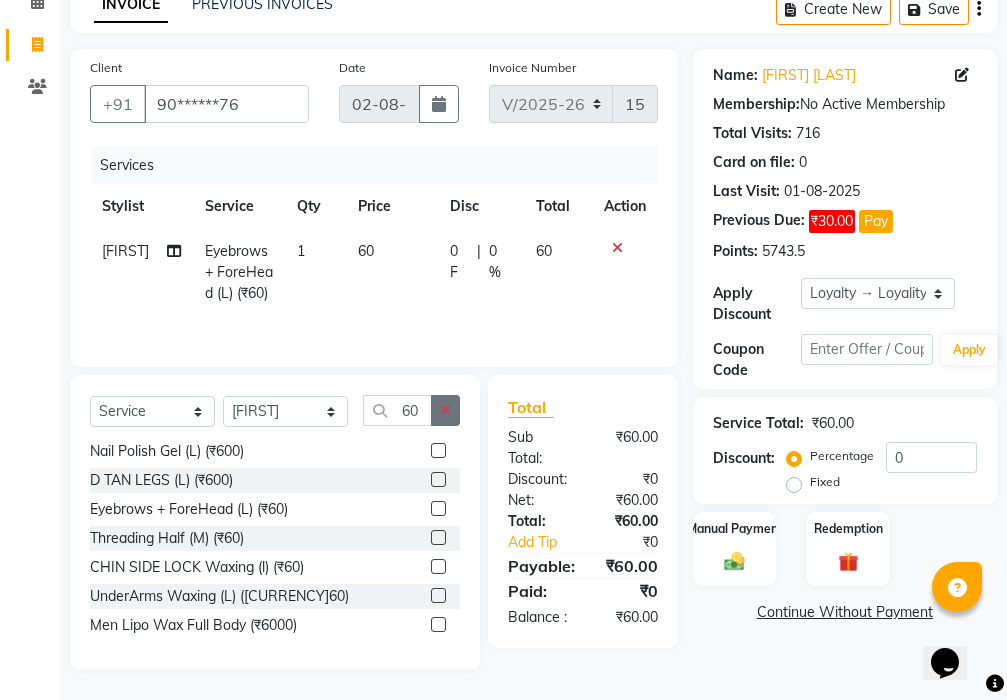 click 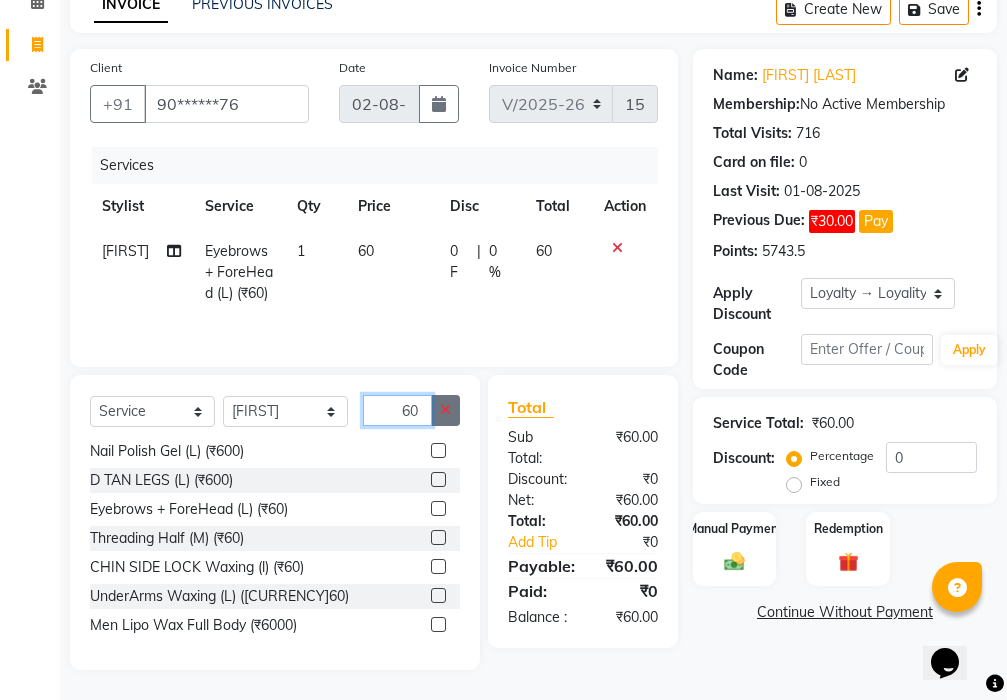 type 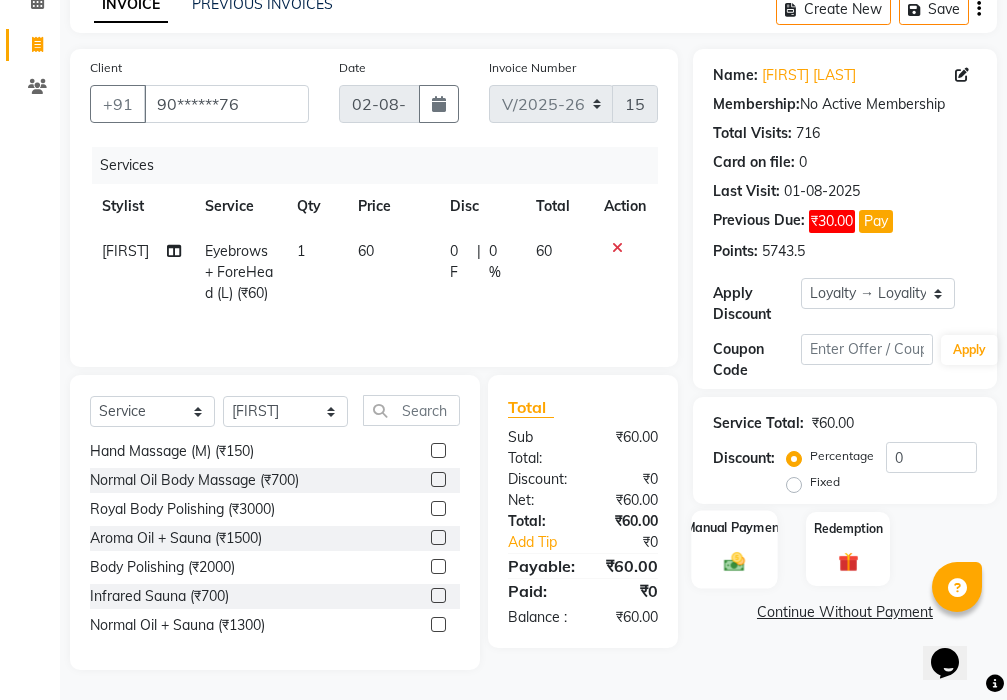 click on "Manual Payment" 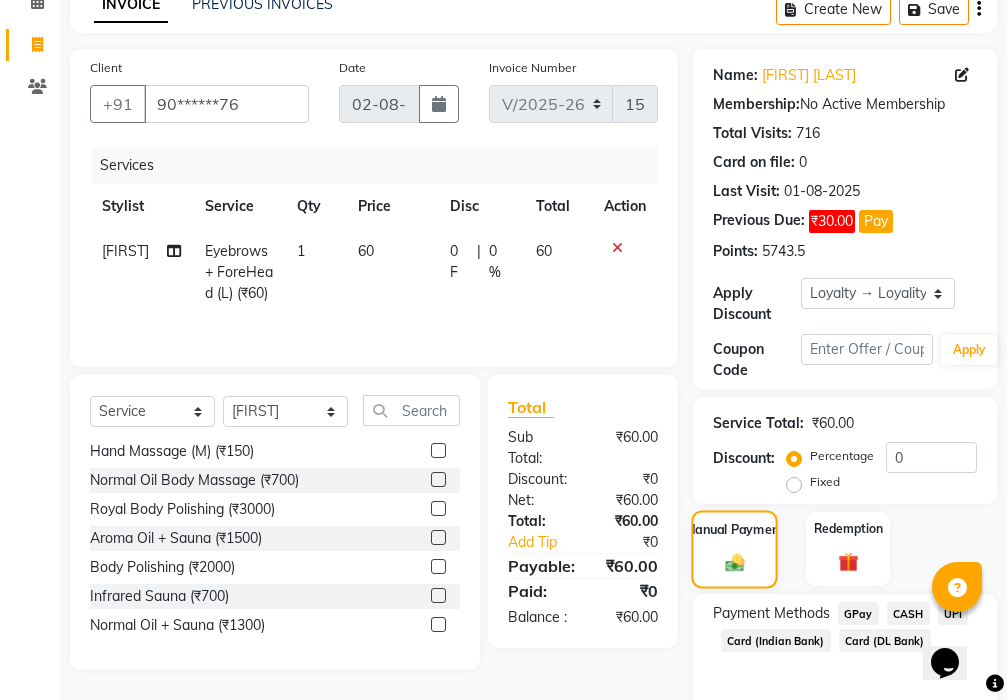 scroll, scrollTop: 213, scrollLeft: 0, axis: vertical 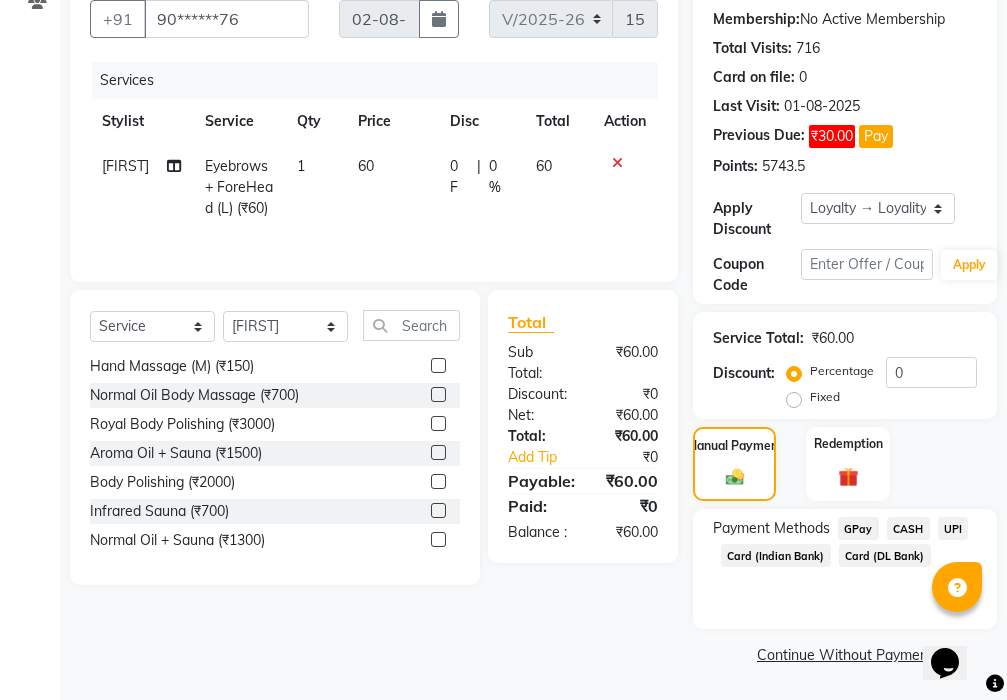 click on "CASH" 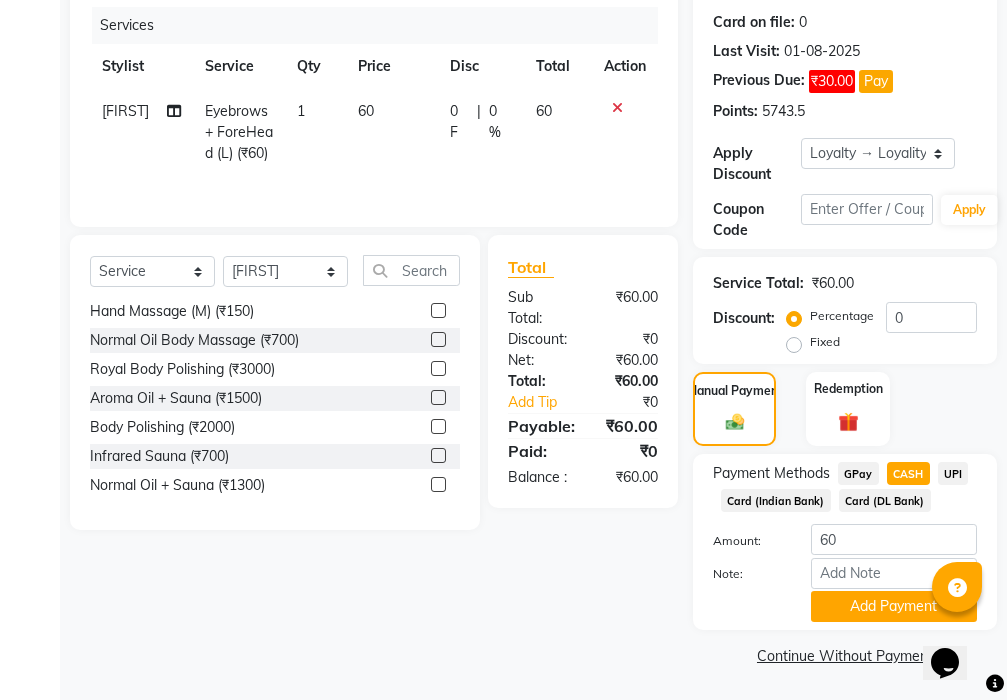 scroll, scrollTop: 269, scrollLeft: 0, axis: vertical 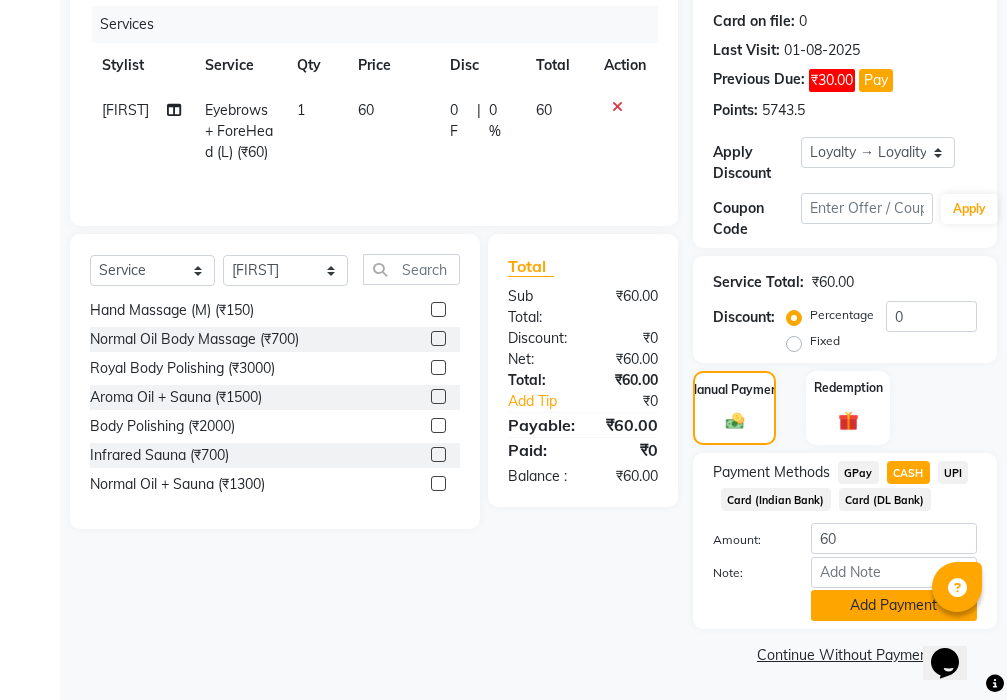 click on "Add Payment" 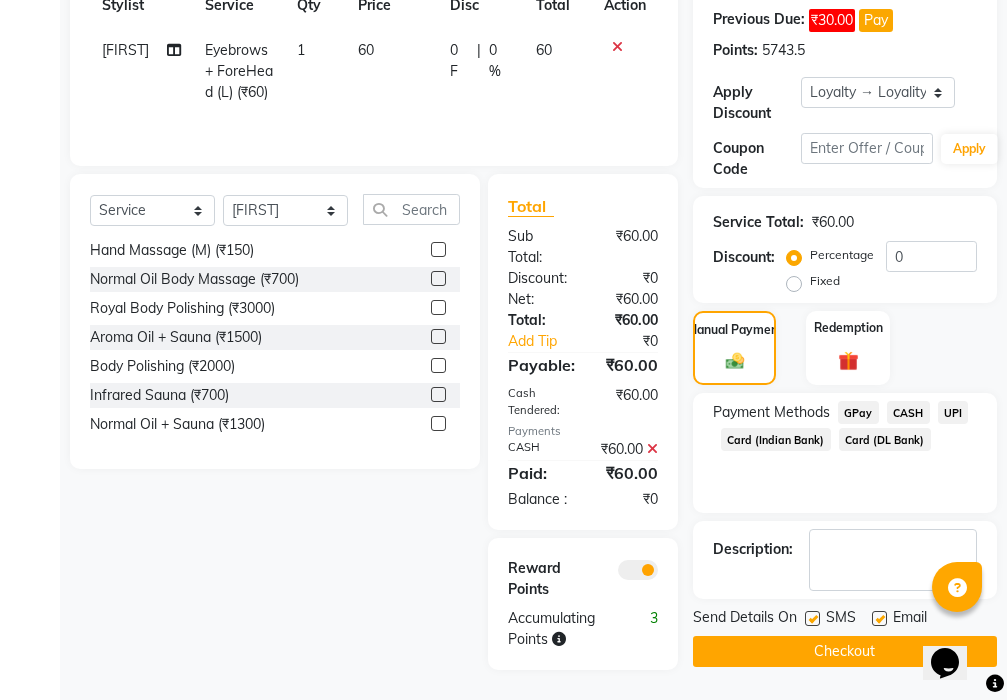 scroll, scrollTop: 418, scrollLeft: 0, axis: vertical 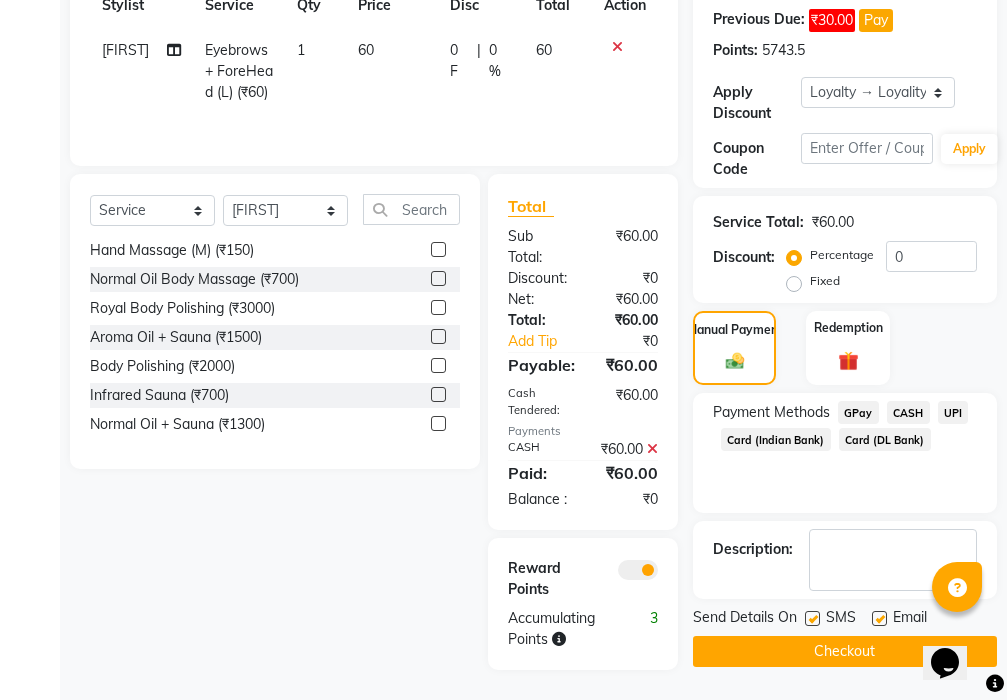 click on "Checkout" 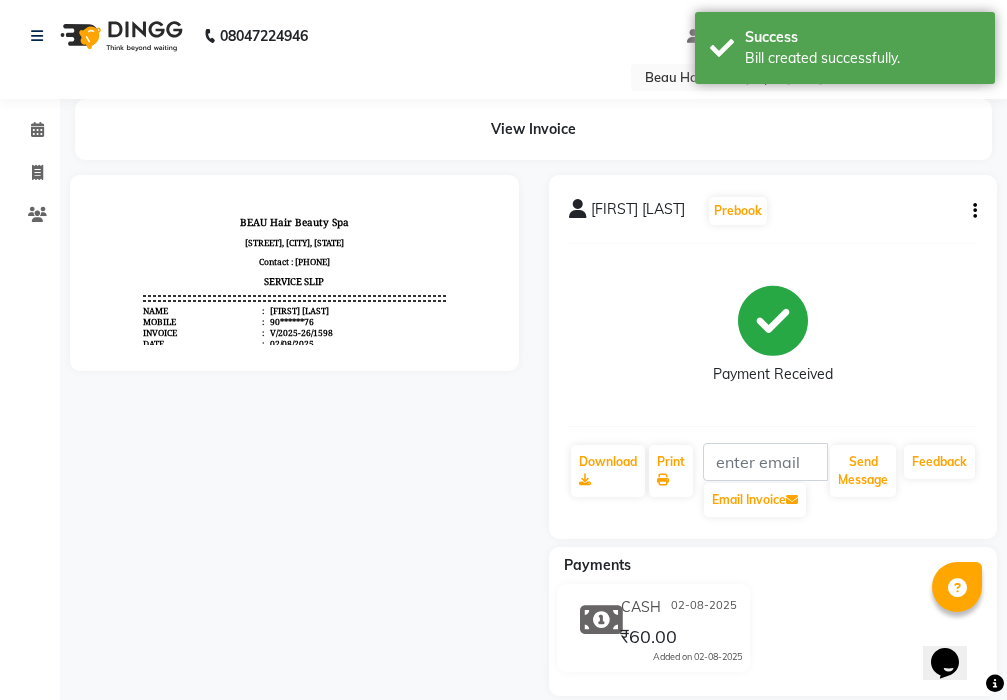 scroll, scrollTop: 0, scrollLeft: 0, axis: both 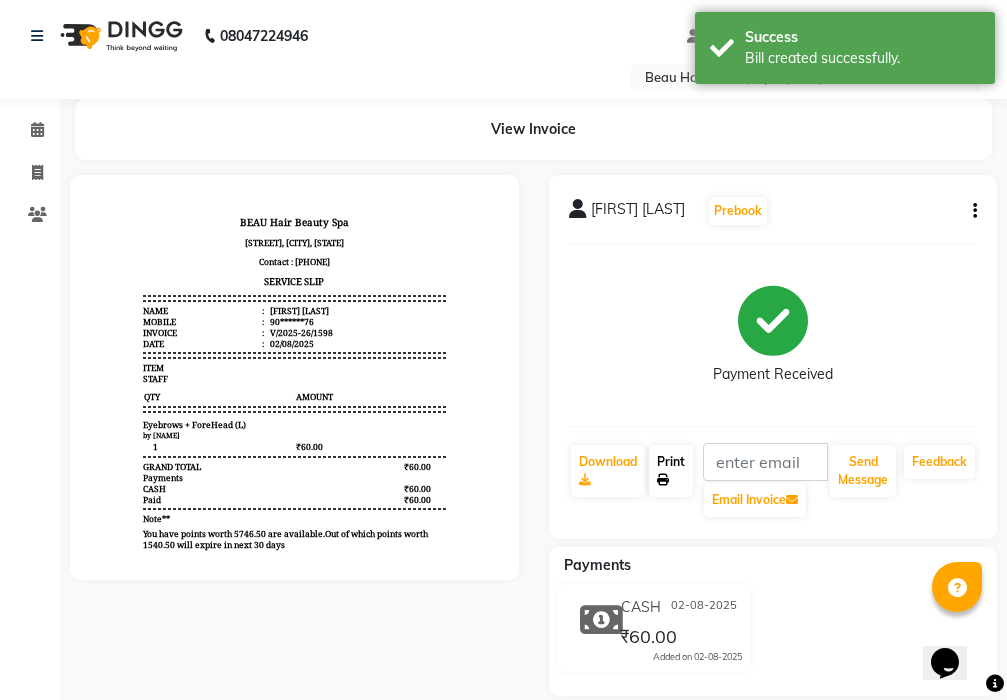 click on "Print" 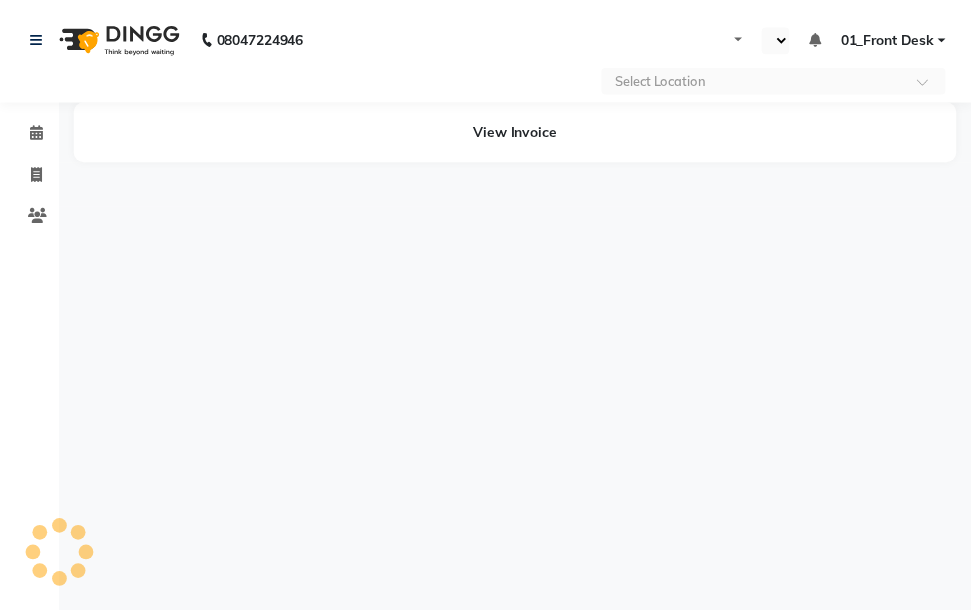 scroll, scrollTop: 0, scrollLeft: 0, axis: both 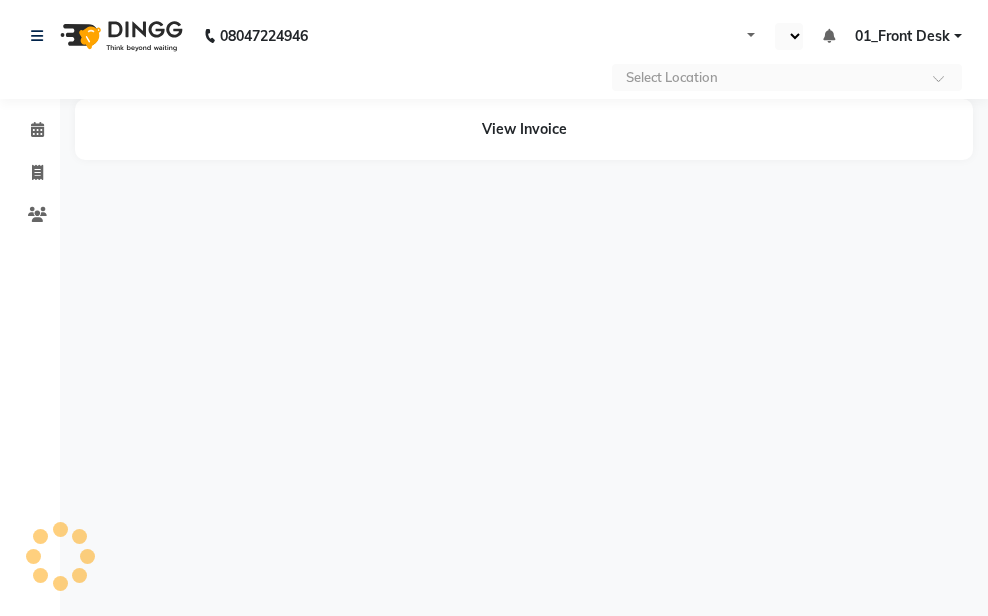 select on "en" 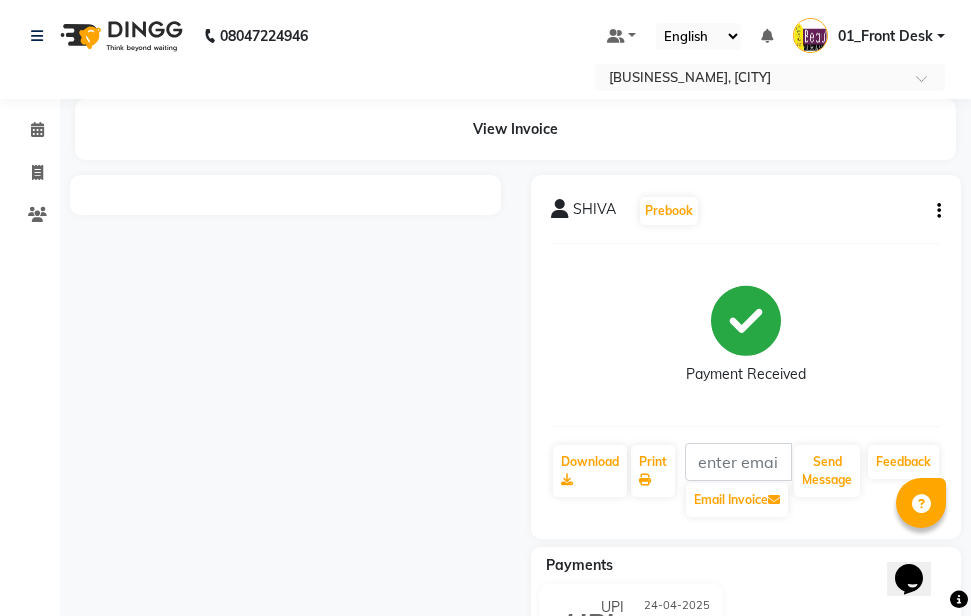 scroll, scrollTop: 0, scrollLeft: 0, axis: both 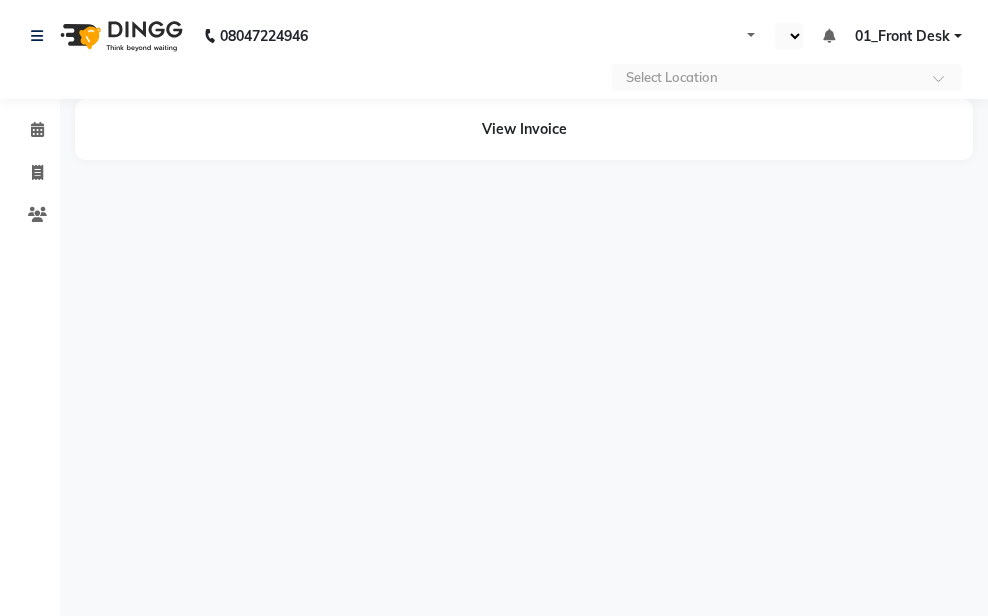 select on "en" 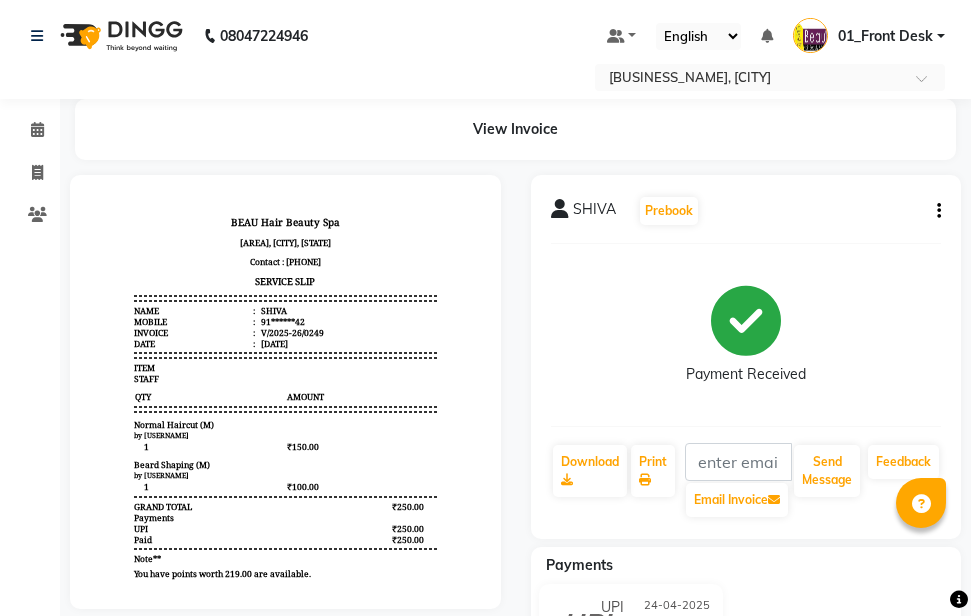 scroll, scrollTop: 0, scrollLeft: 0, axis: both 